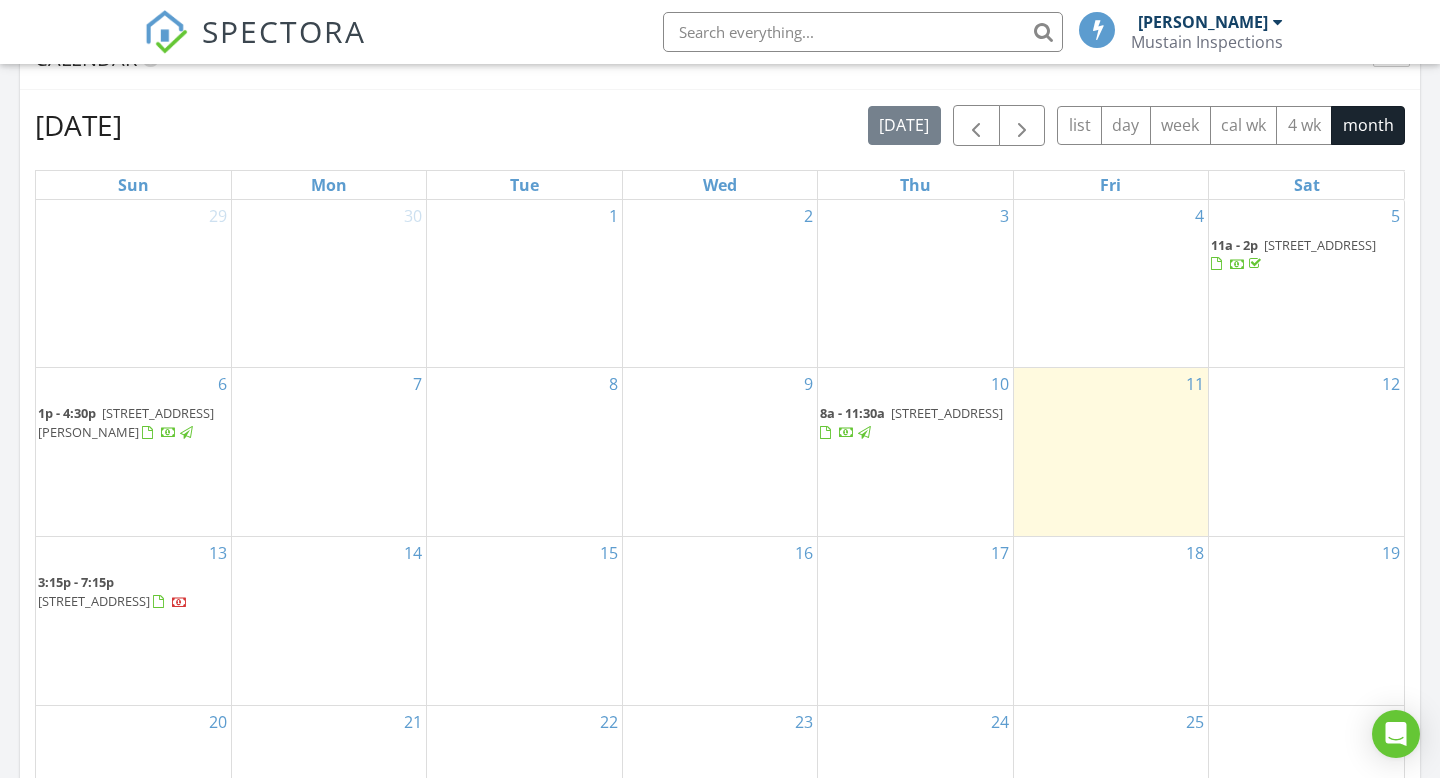 scroll, scrollTop: 851, scrollLeft: 0, axis: vertical 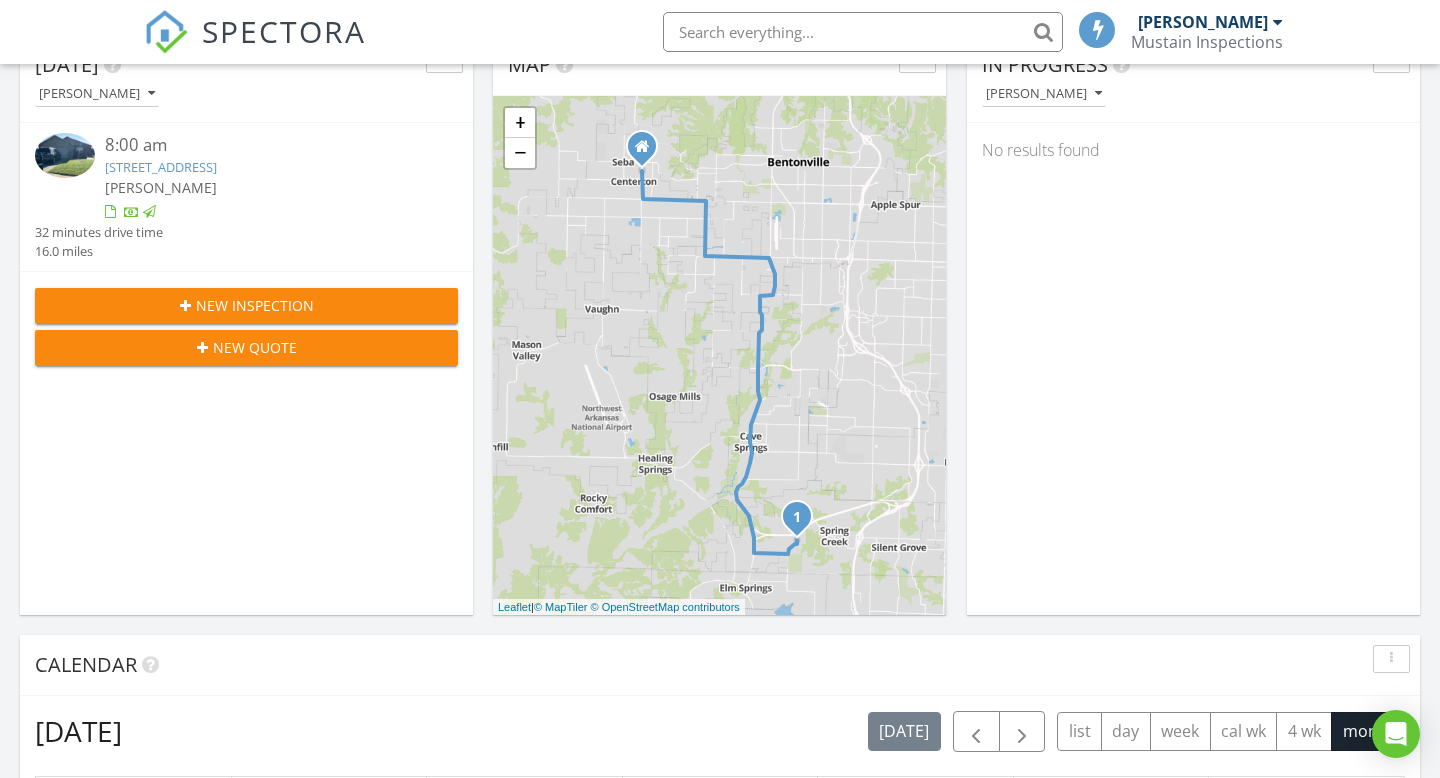 click on "New Inspection" at bounding box center [255, 305] 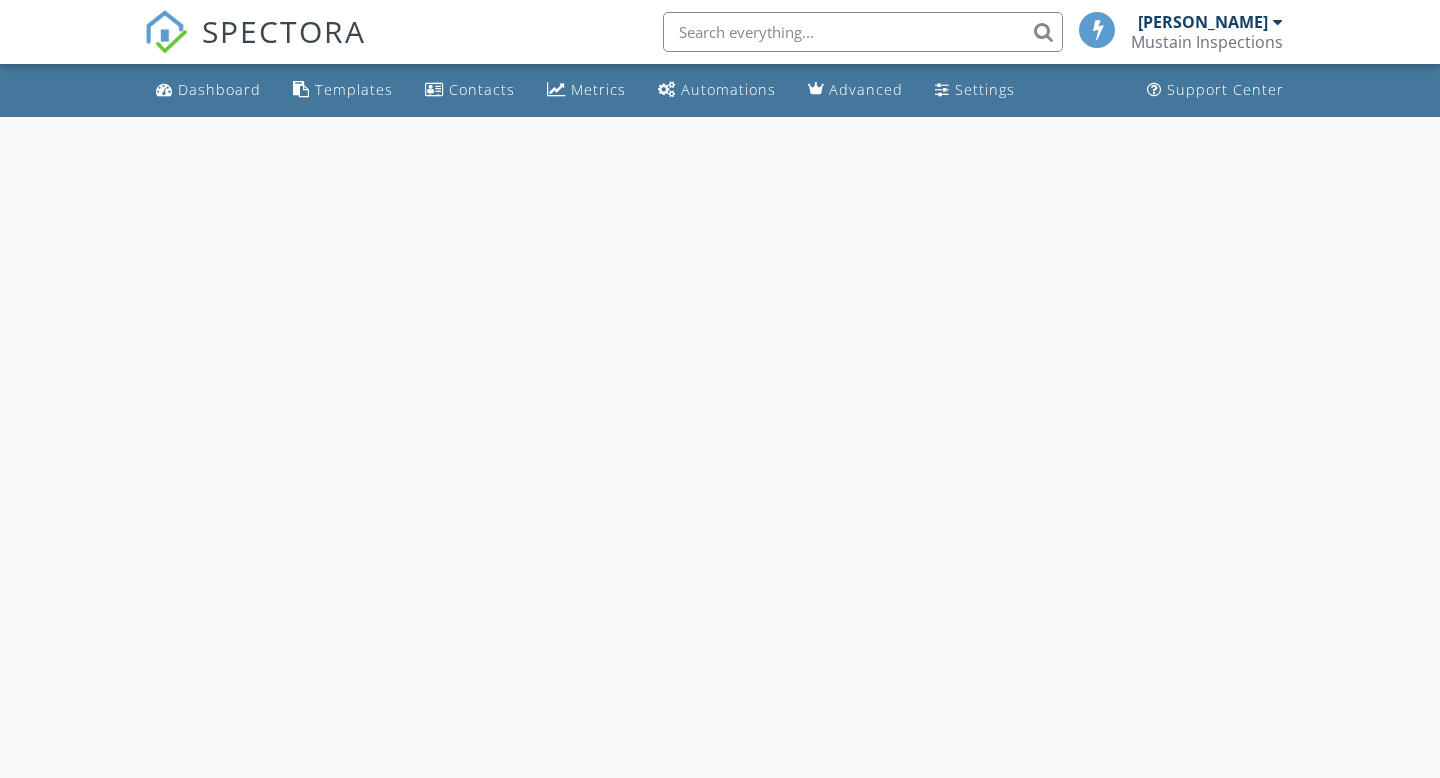 scroll, scrollTop: 0, scrollLeft: 0, axis: both 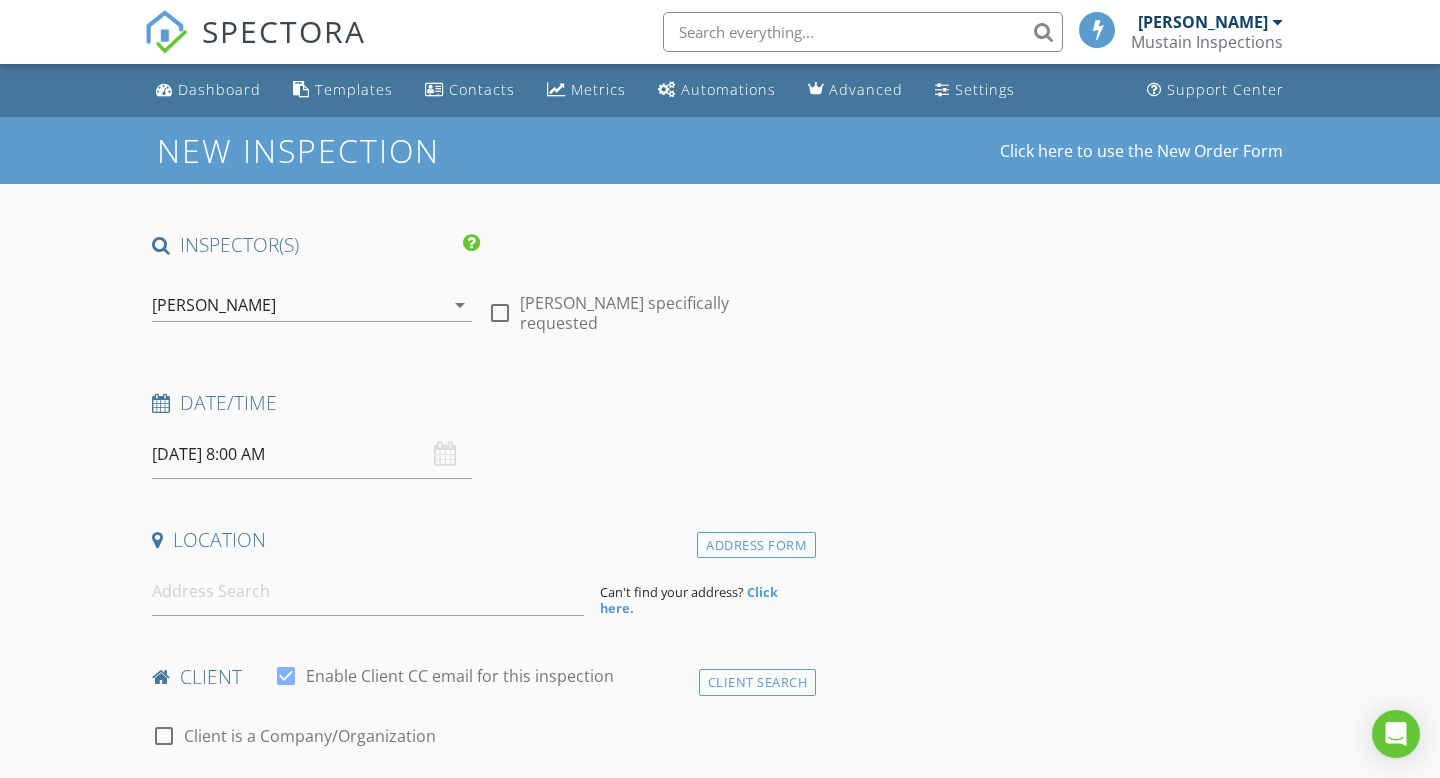 click on "07/12/2025 8:00 AM" at bounding box center [312, 454] 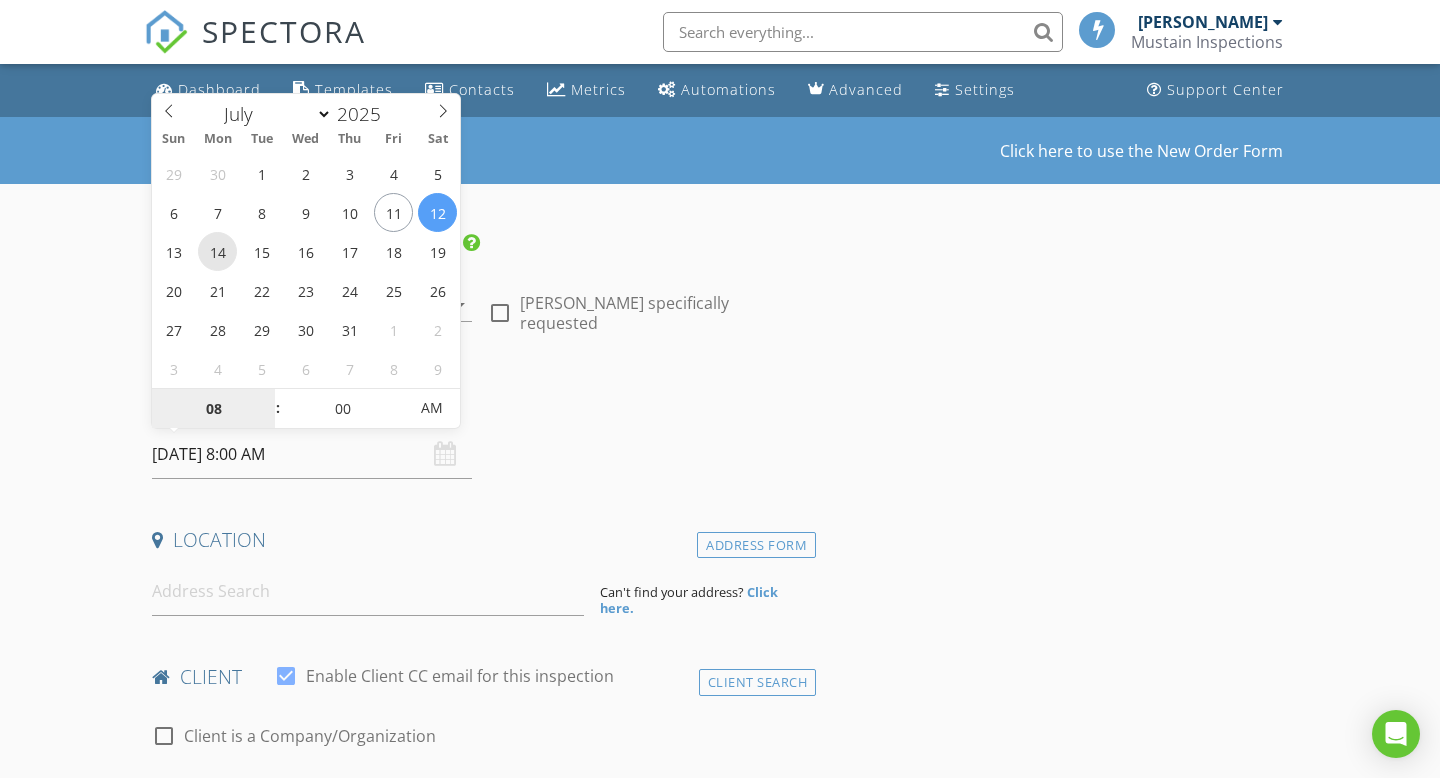 type on "07/14/2025 8:00 AM" 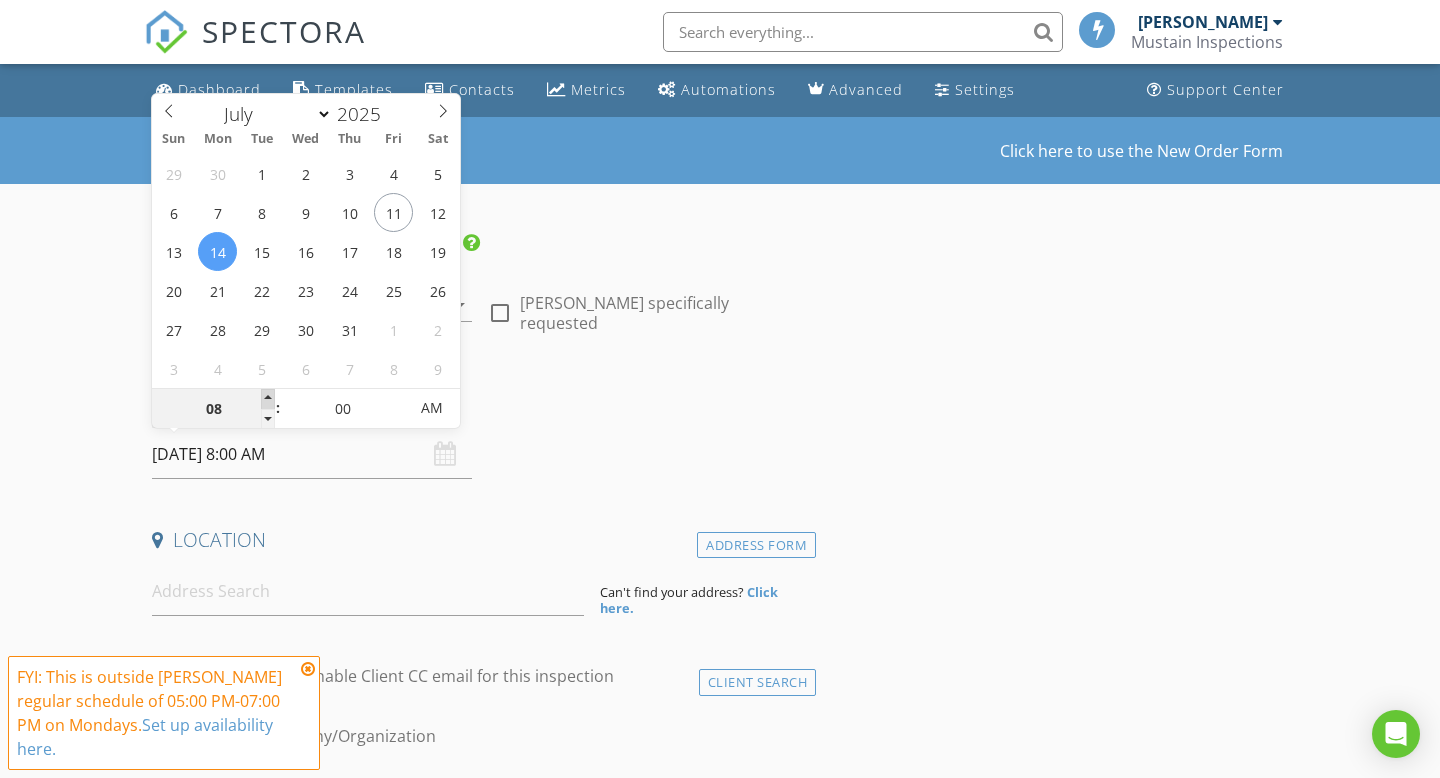 type on "09" 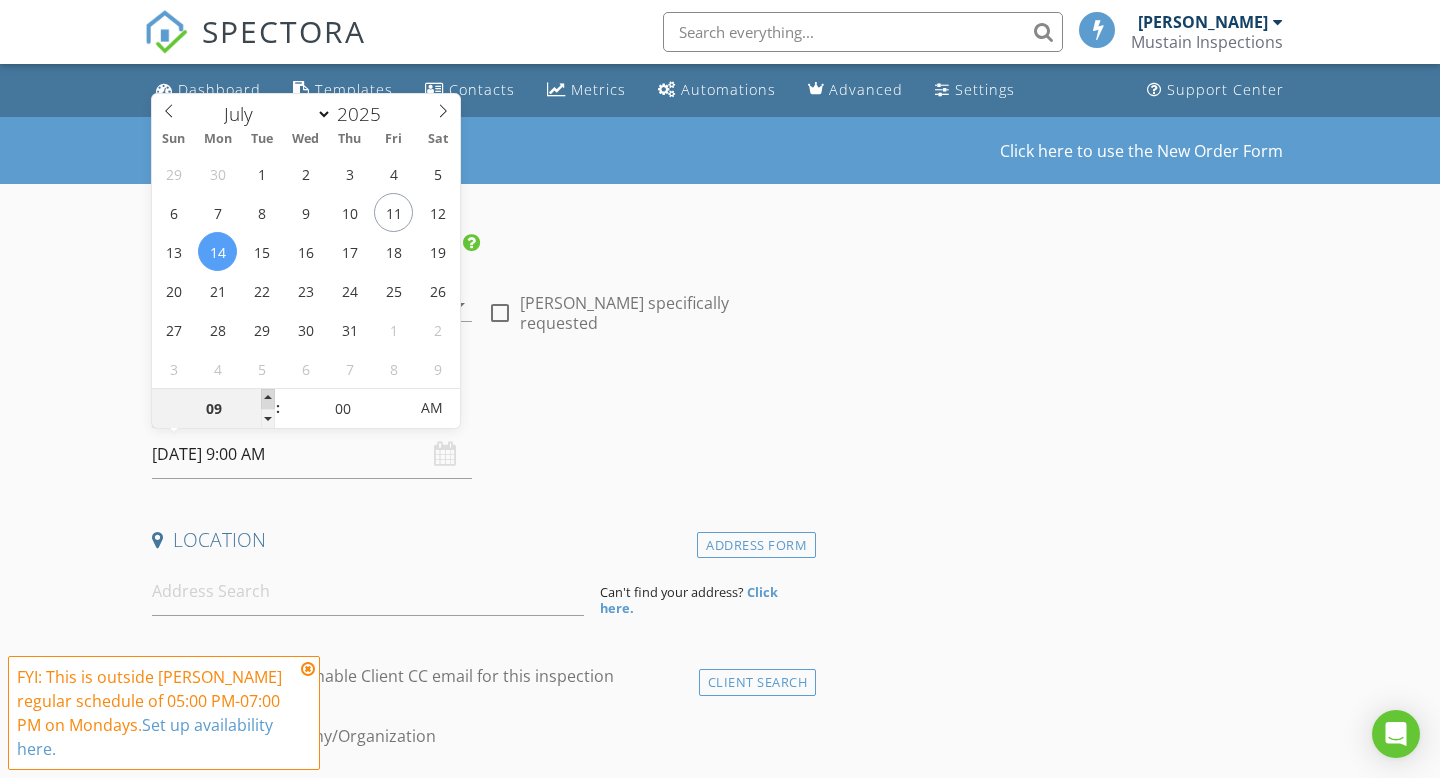 click at bounding box center (268, 399) 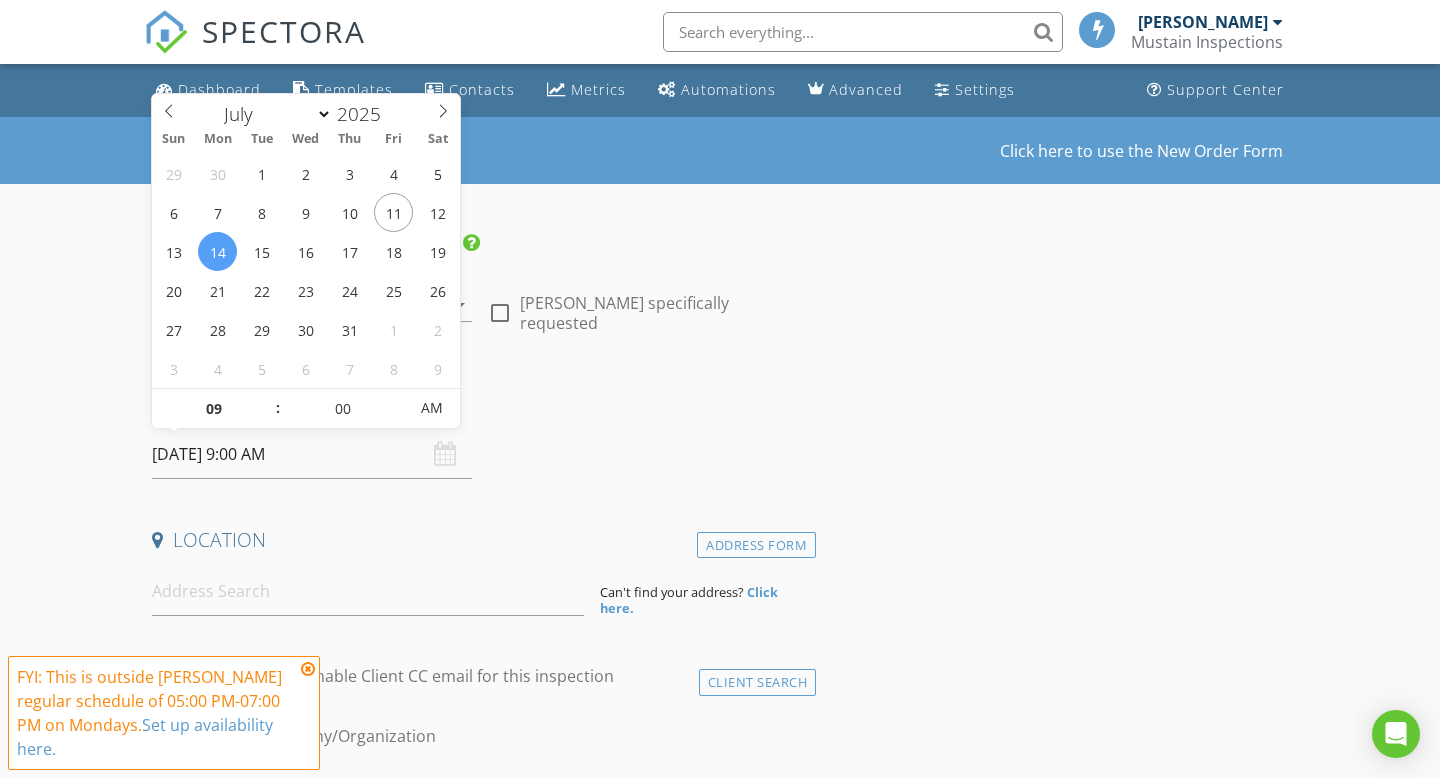 click on "INSPECTOR(S)
check_box   Justin Mustain   PRIMARY   Justin Mustain arrow_drop_down   check_box_outline_blank Justin Mustain specifically requested
Date/Time
07/14/2025 9:00 AM
Location
Address Form       Can't find your address?   Click here.
client
check_box Enable Client CC email for this inspection   Client Search     check_box_outline_blank Client is a Company/Organization     First Name   Last Name   Email   CC Email   Phone           Notes   Private Notes
ADD ADDITIONAL client
SERVICES
arrow_drop_down     Select Discount Code arrow_drop_down    Charges       TOTAL   $0.00    Duration    No services with durations selected      Templates    No templates selected    Agreements    No agreements selected
Manual Edit
FEES" at bounding box center (480, 1608) 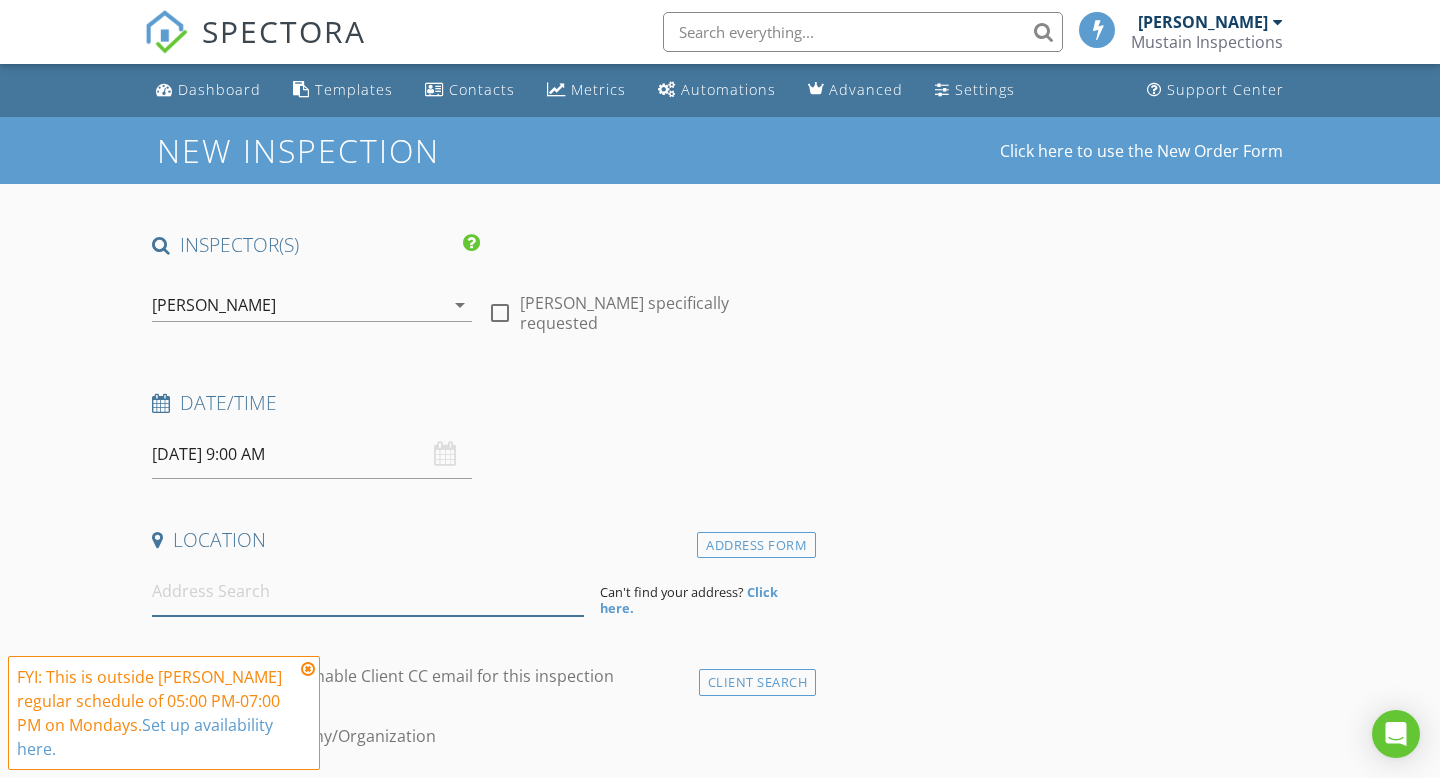 click at bounding box center [368, 591] 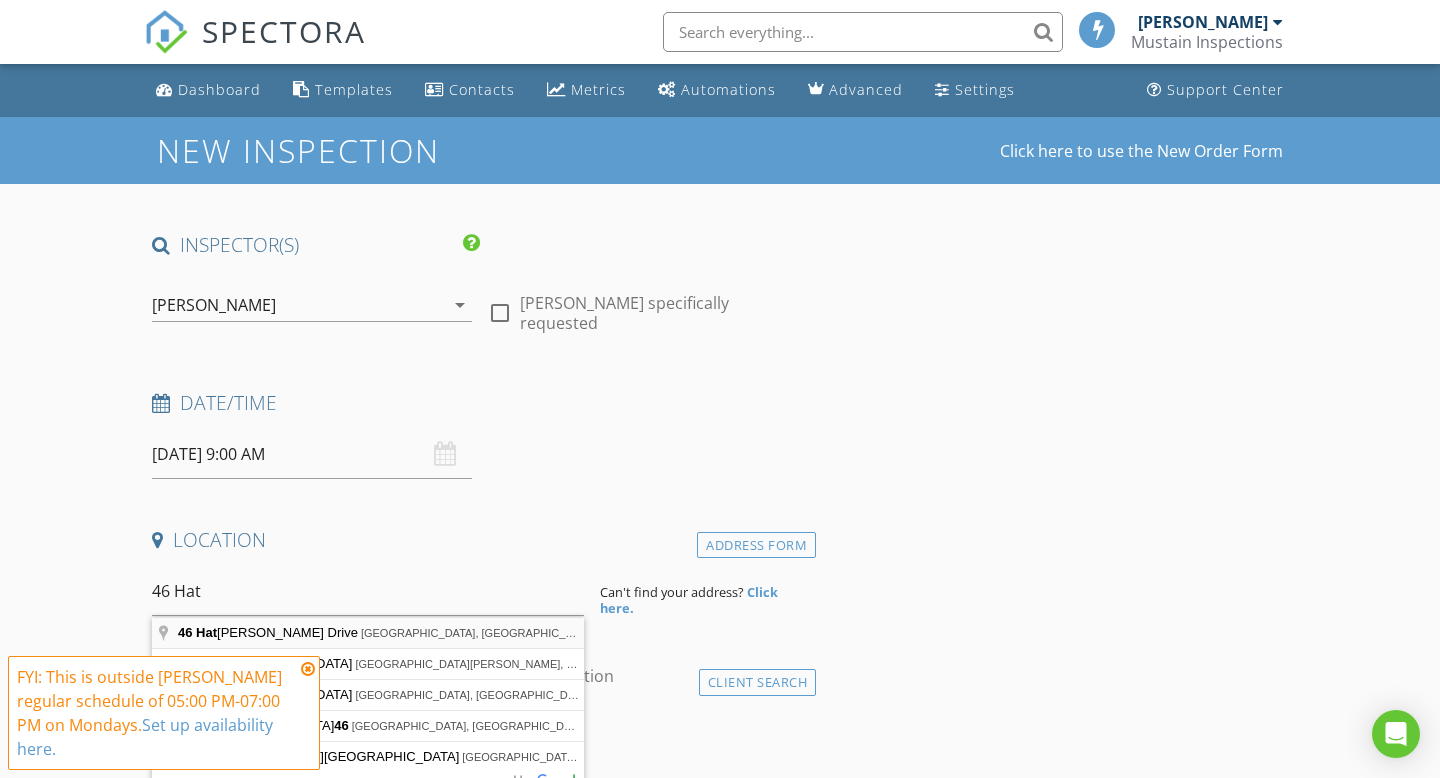 type on "46 Hatcher Drive, Bella Vista, AR, USA" 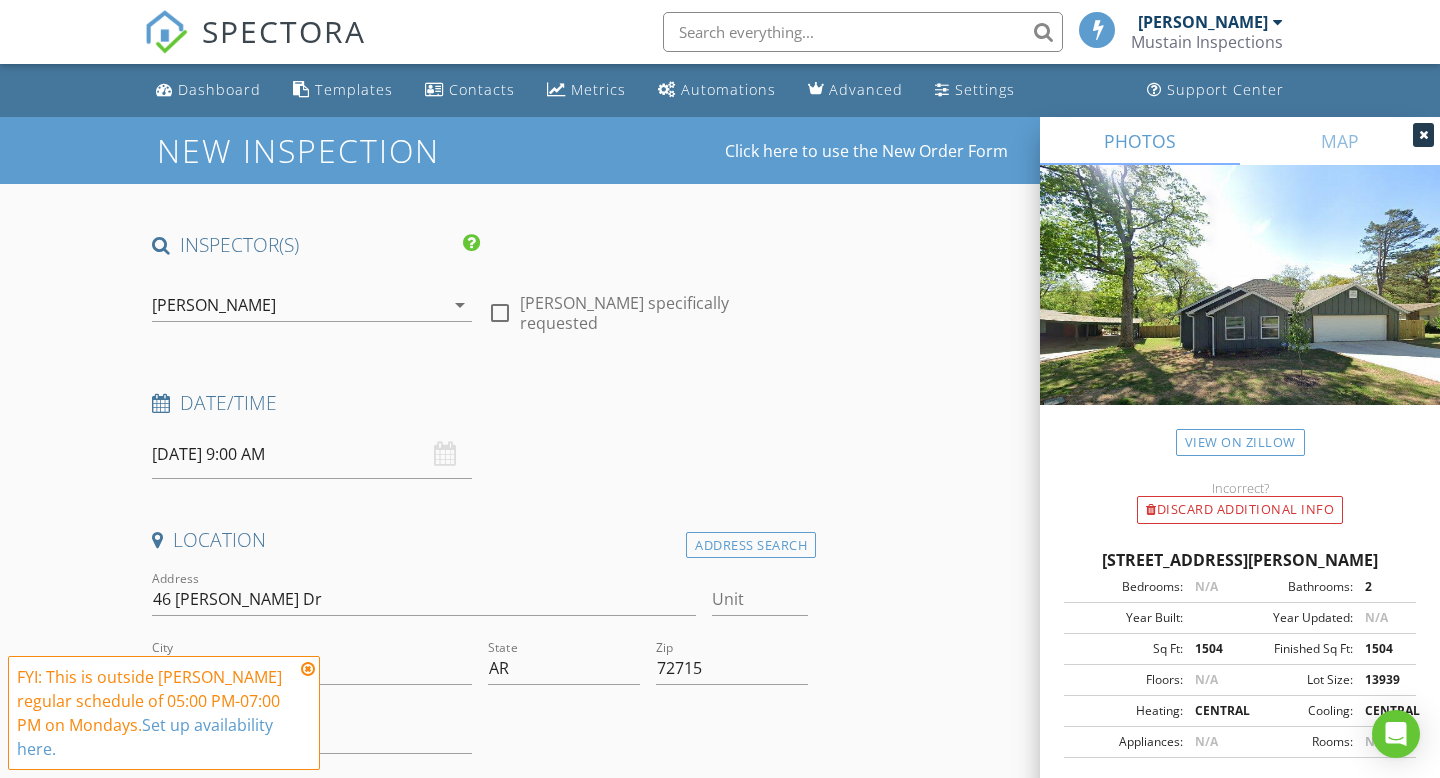 click at bounding box center (308, 669) 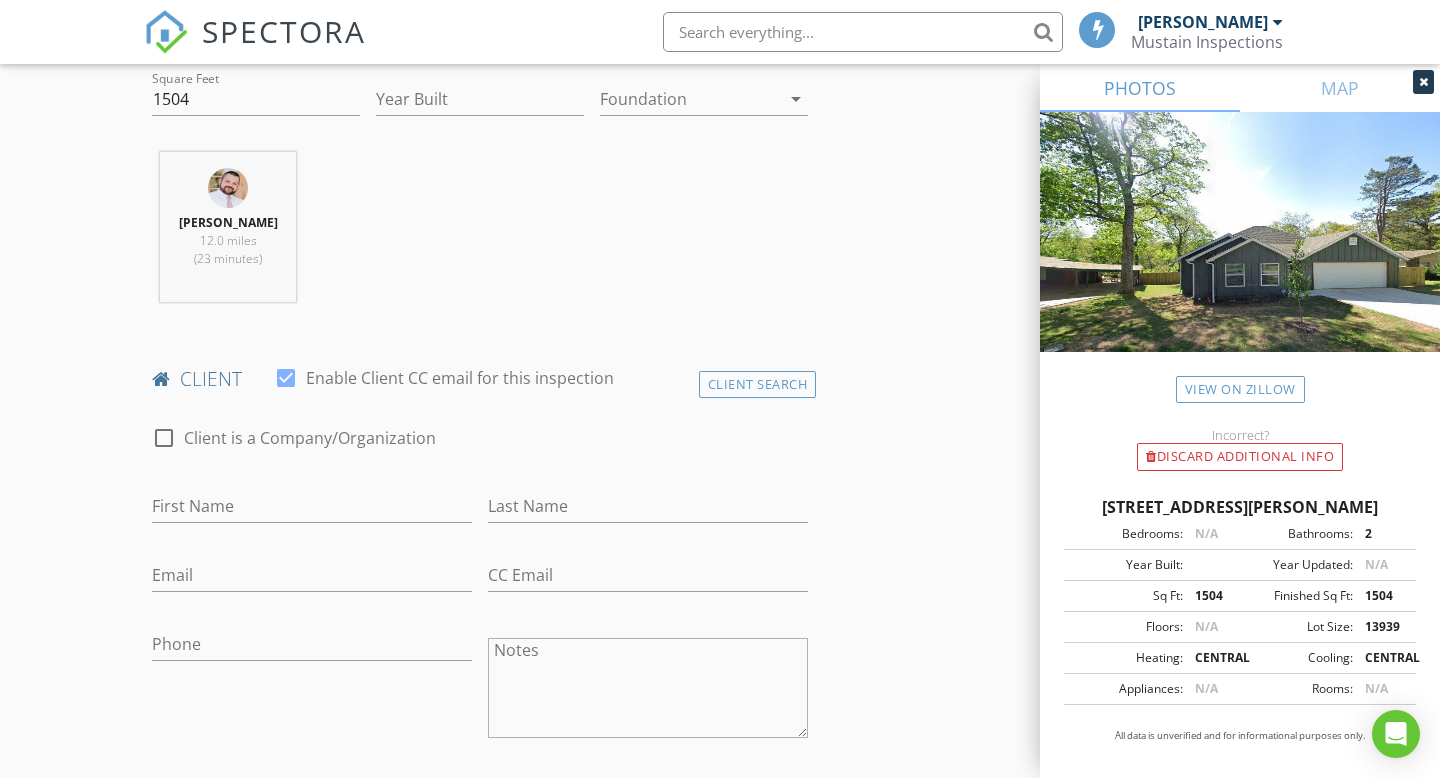 scroll, scrollTop: 720, scrollLeft: 0, axis: vertical 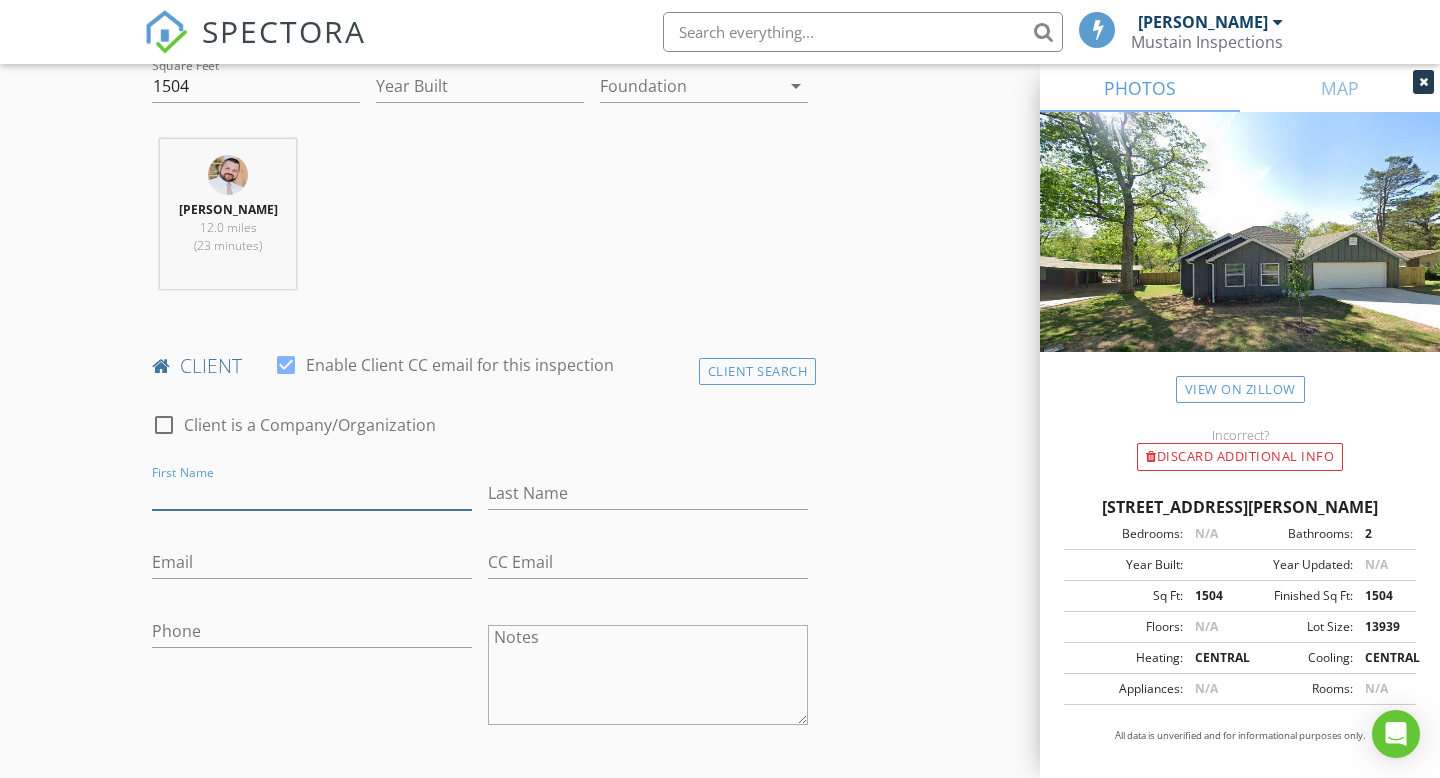 click on "First Name" at bounding box center (312, 493) 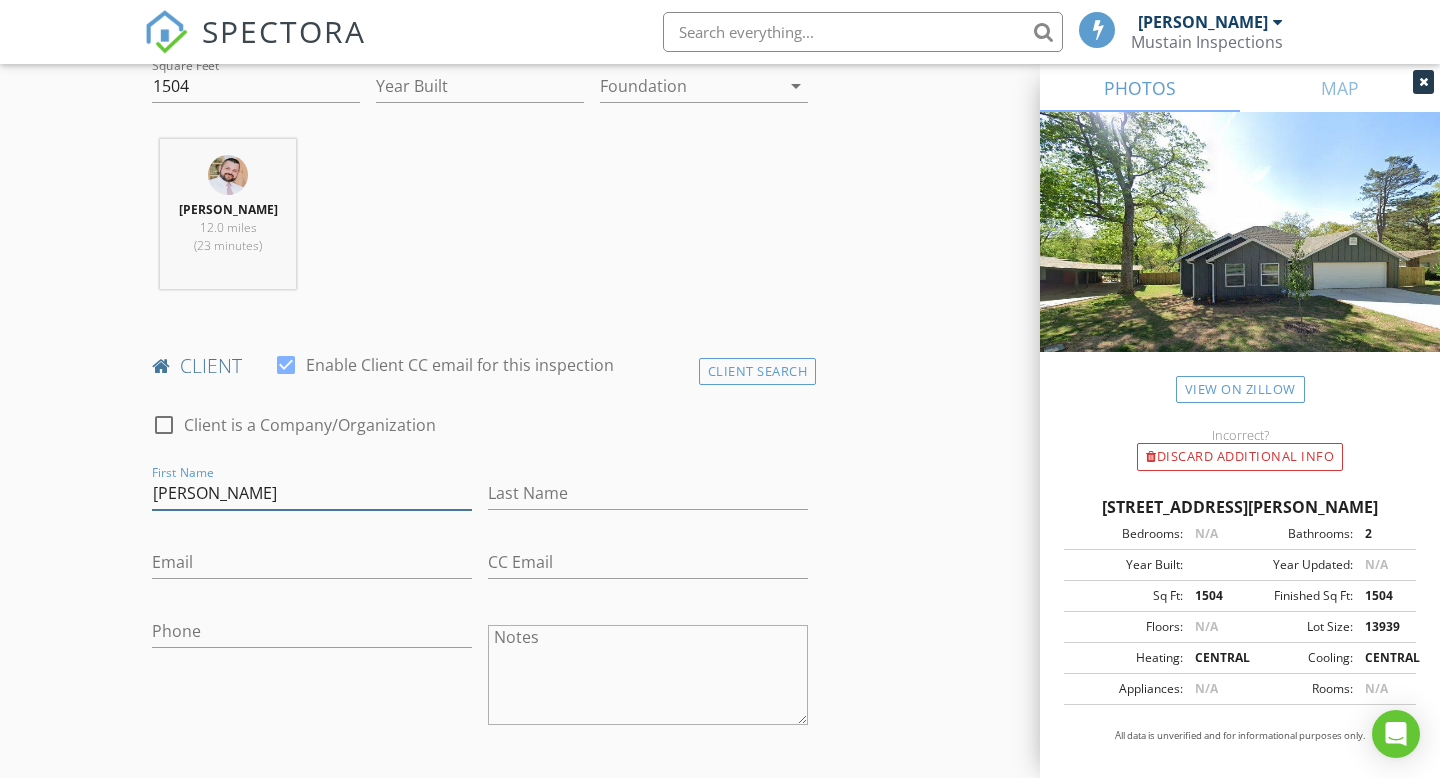 type on "Leo" 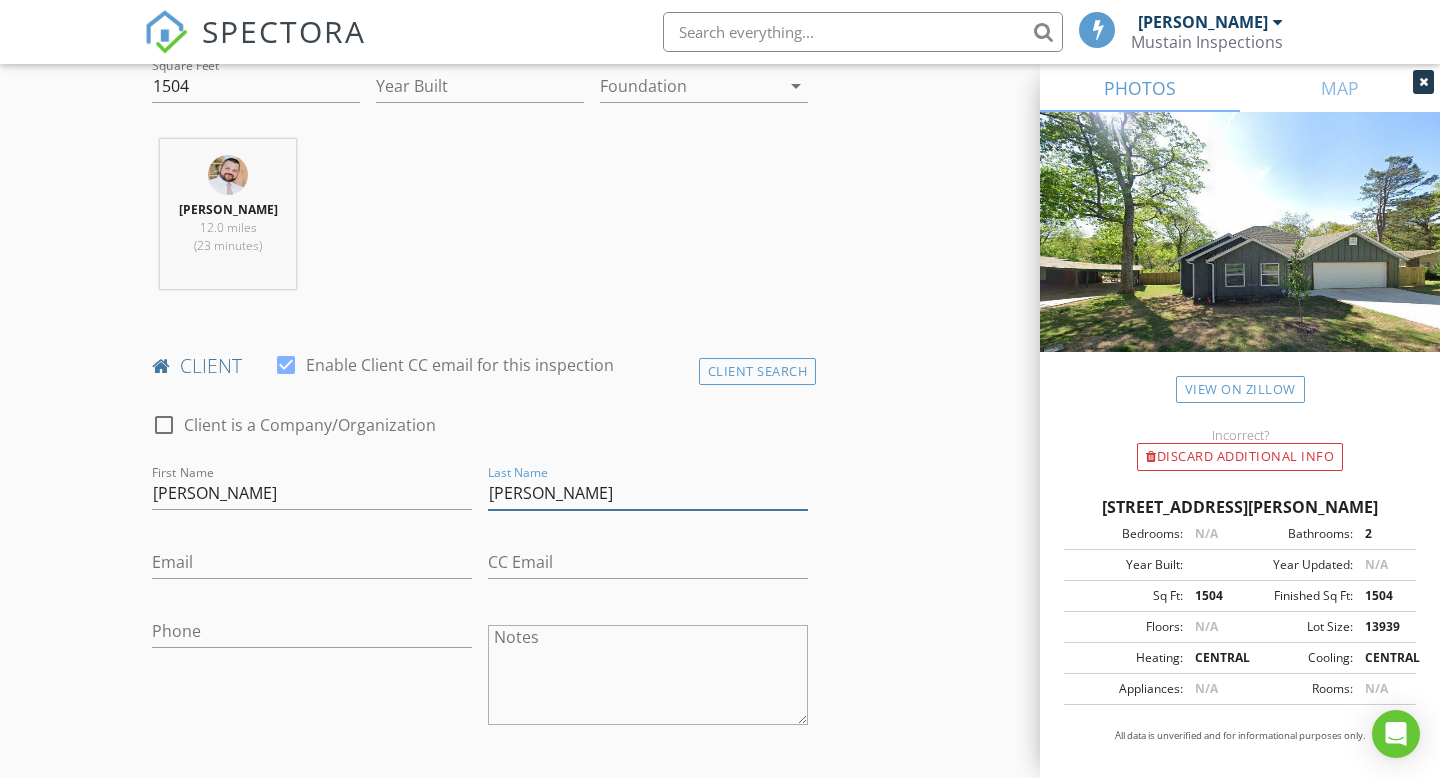 type on "Myers" 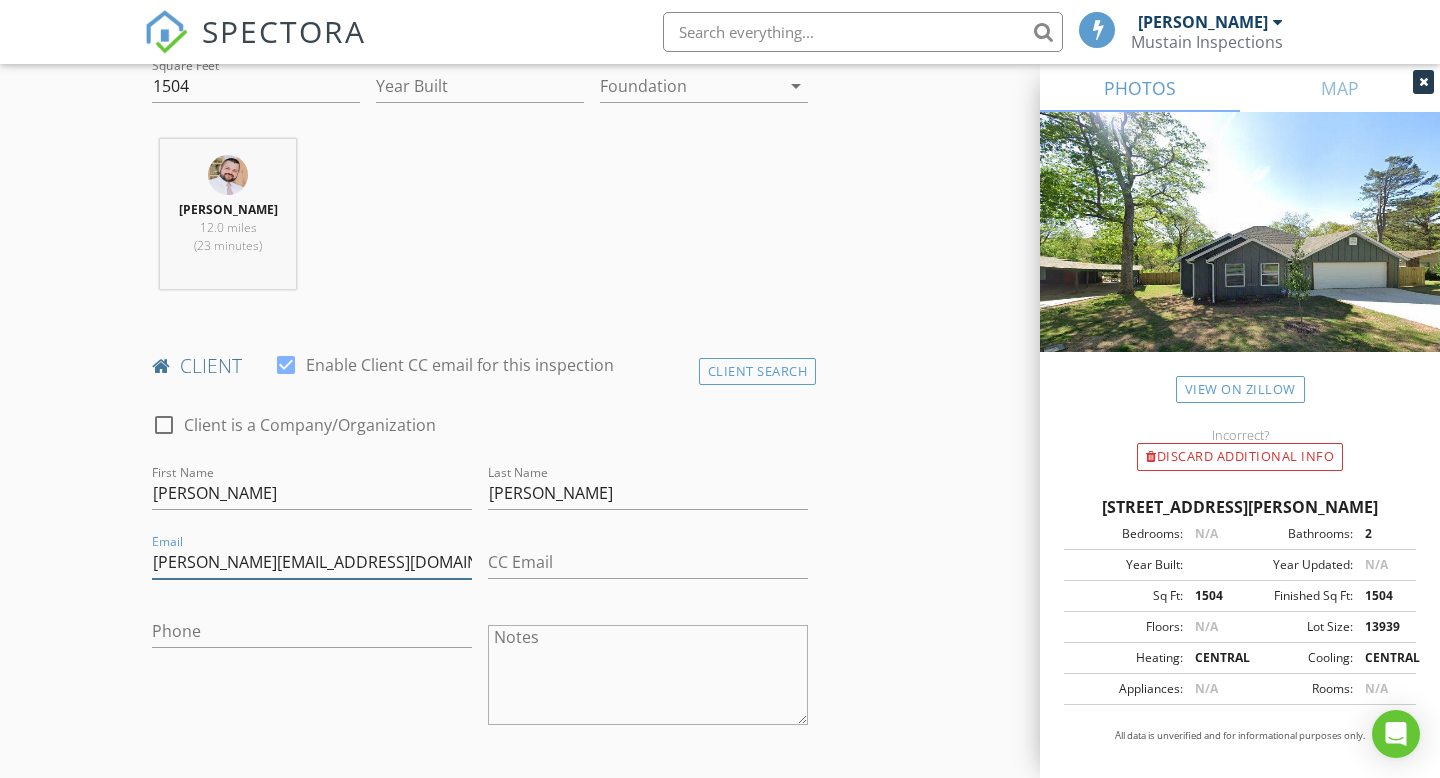type on "leo@myersit.com" 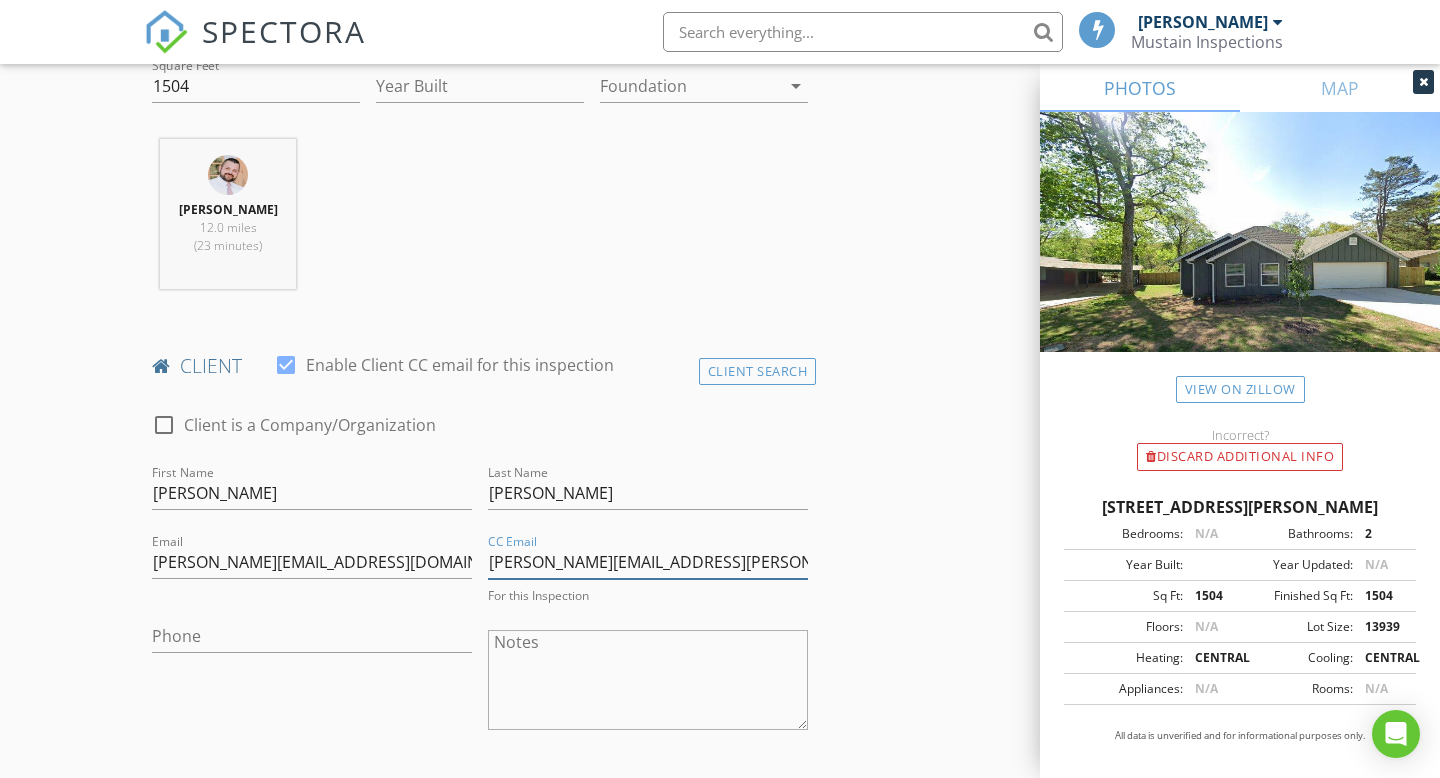 type on "susan@myers.com" 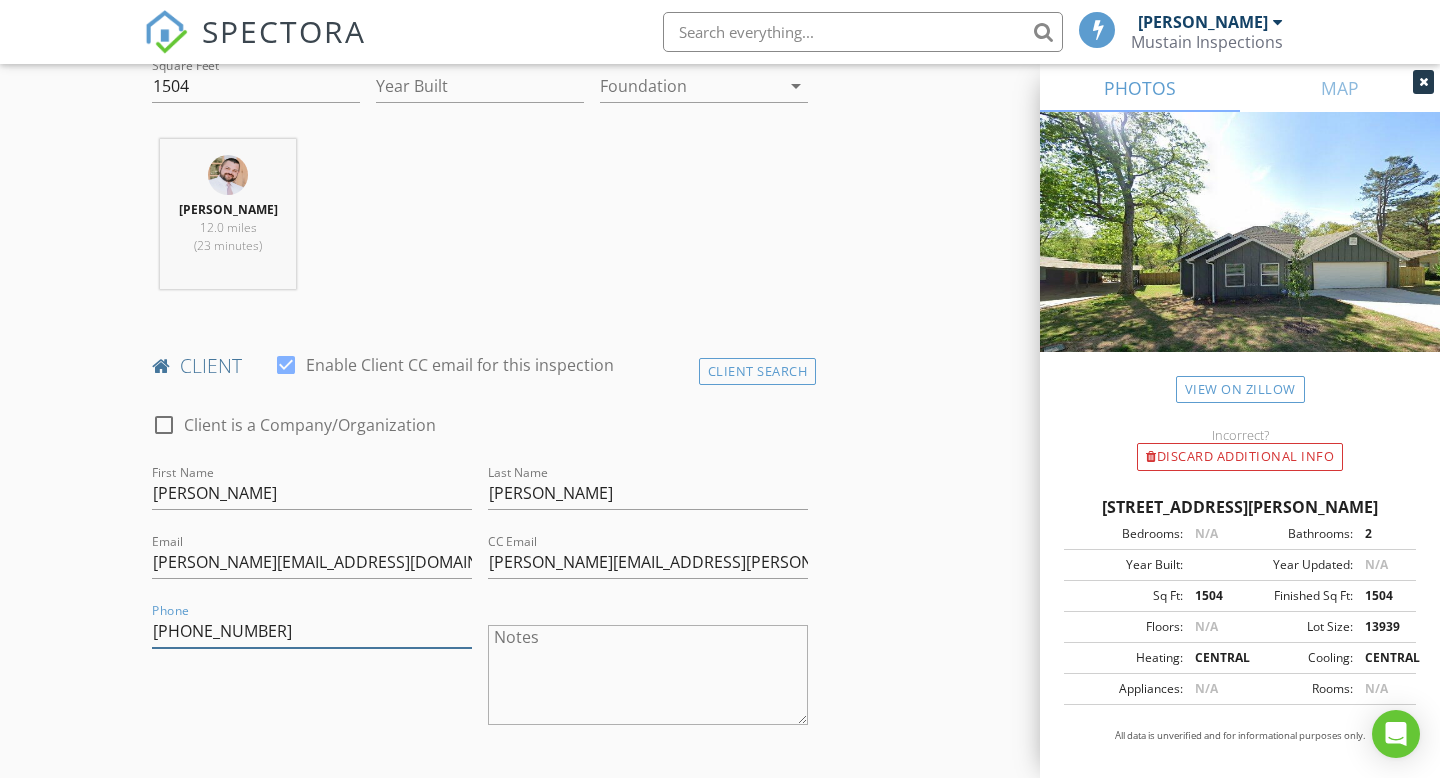type on "[PHONE_NUMBER]" 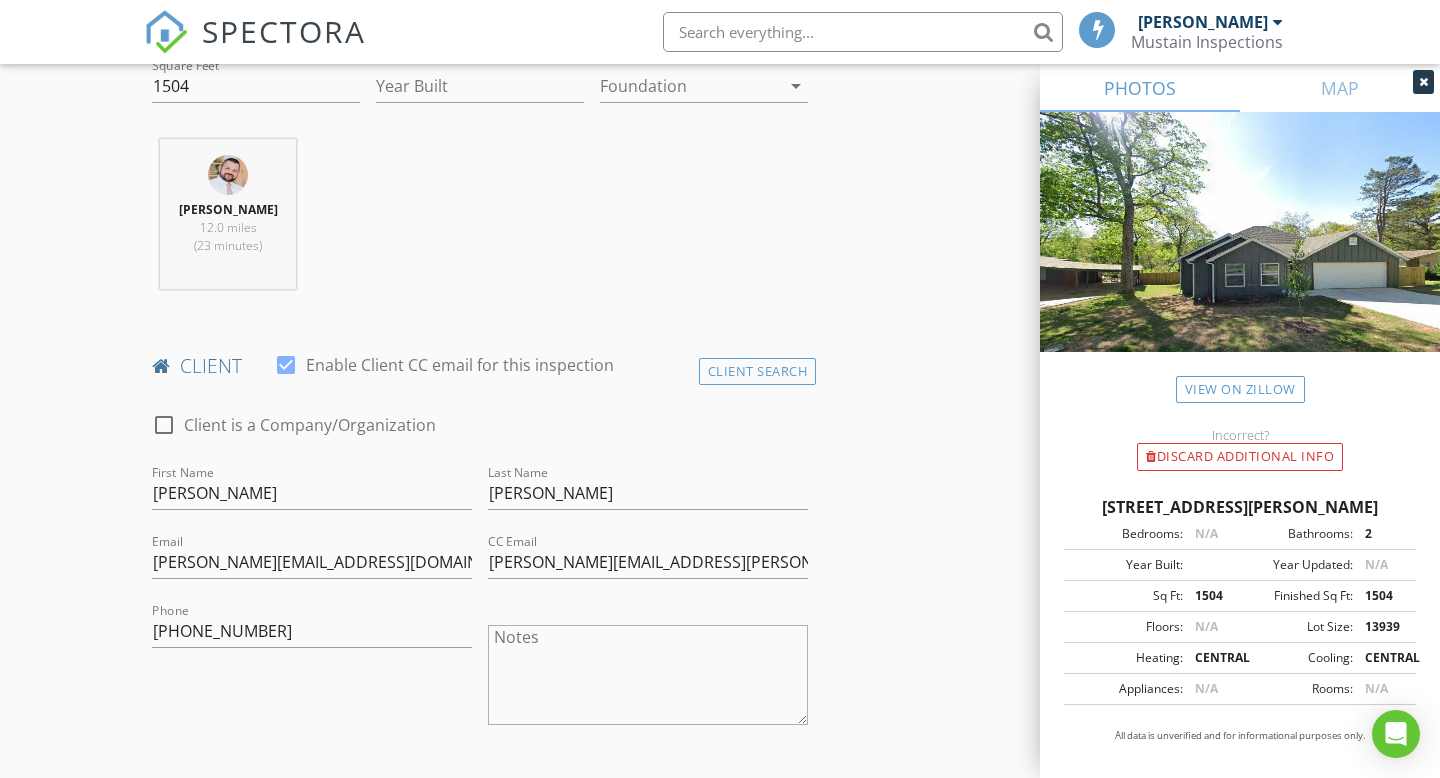 click on "New Inspection
Click here to use the New Order Form
INSPECTOR(S)
check_box   Justin Mustain   PRIMARY   Justin Mustain arrow_drop_down   check_box_outline_blank Justin Mustain specifically requested
Date/Time
07/14/2025 9:00 AM
Location
Address Search       Address 46 Hatcher Dr   Unit   City Bella Vista   State AR   Zip 72715   County Benton     Square Feet 1504   Year Built   Foundation arrow_drop_down     Justin Mustain     12.0 miles     (23 minutes)
client
check_box Enable Client CC email for this inspection   Client Search     check_box_outline_blank Client is a Company/Organization     First Name Leo   Last Name Myers   Email leo@myersit.com   CC Email susan@myers.com   Phone 808-464-8922           Notes   Private Notes
ADD ADDITIONAL client
SERVICES" at bounding box center [720, 1118] 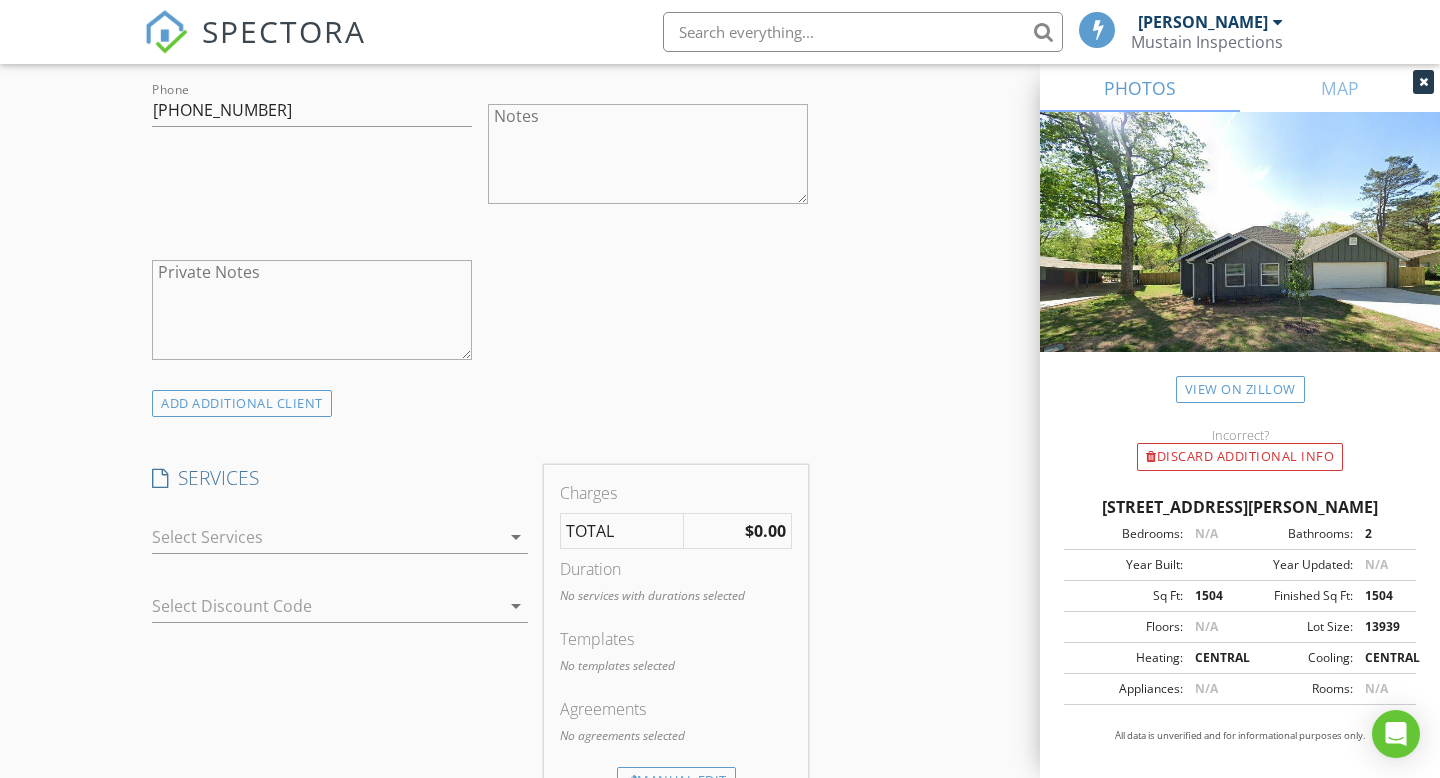 scroll, scrollTop: 1257, scrollLeft: 0, axis: vertical 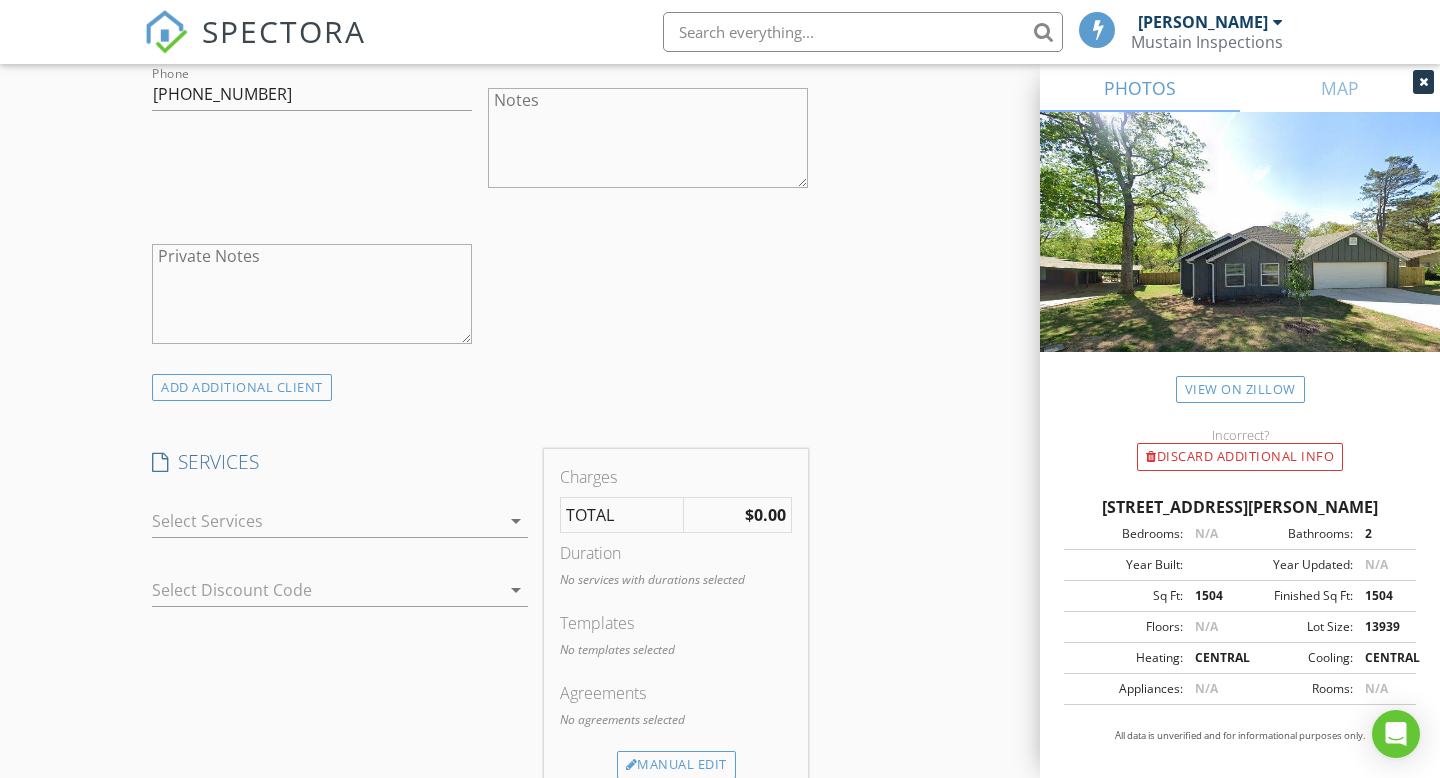 click at bounding box center (326, 521) 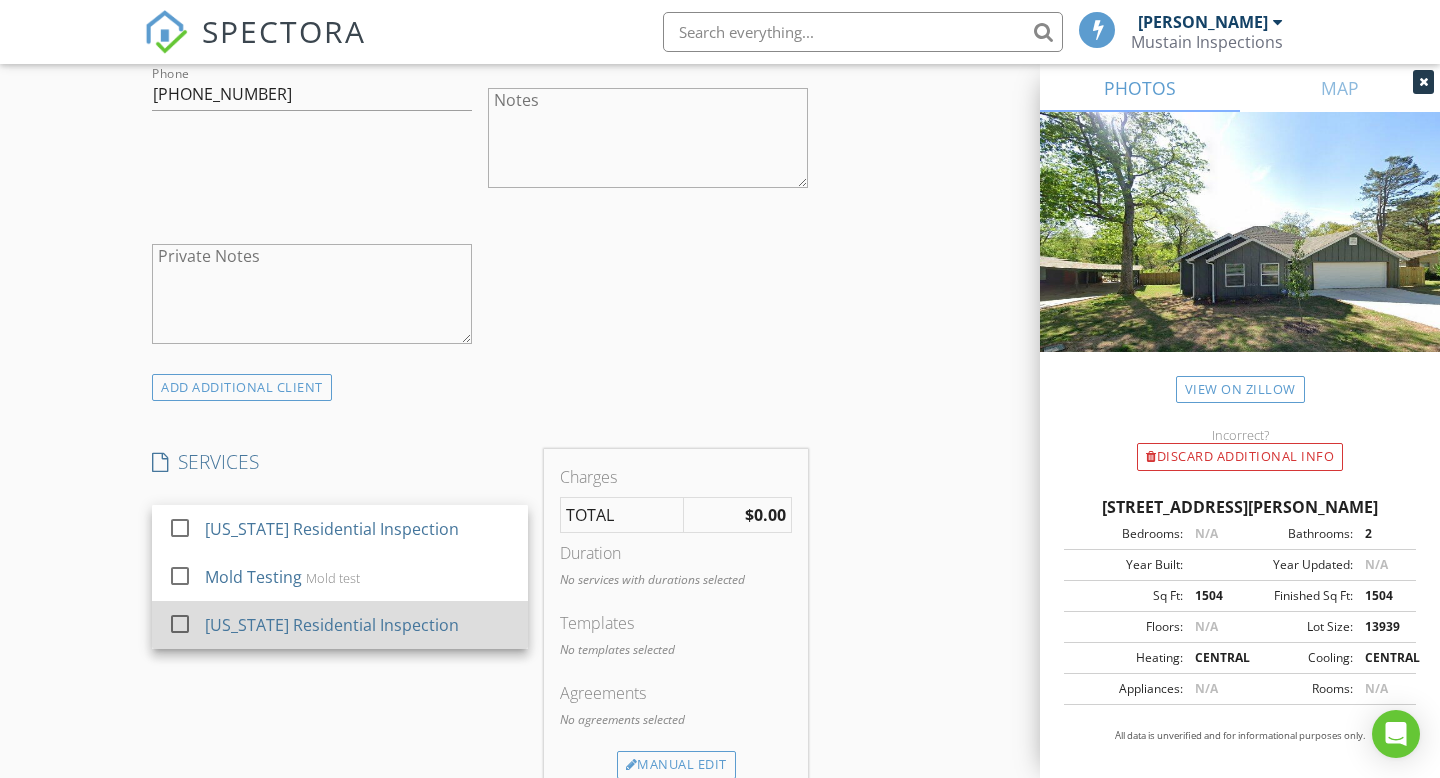 click on "[US_STATE] Residential Inspection" at bounding box center [332, 625] 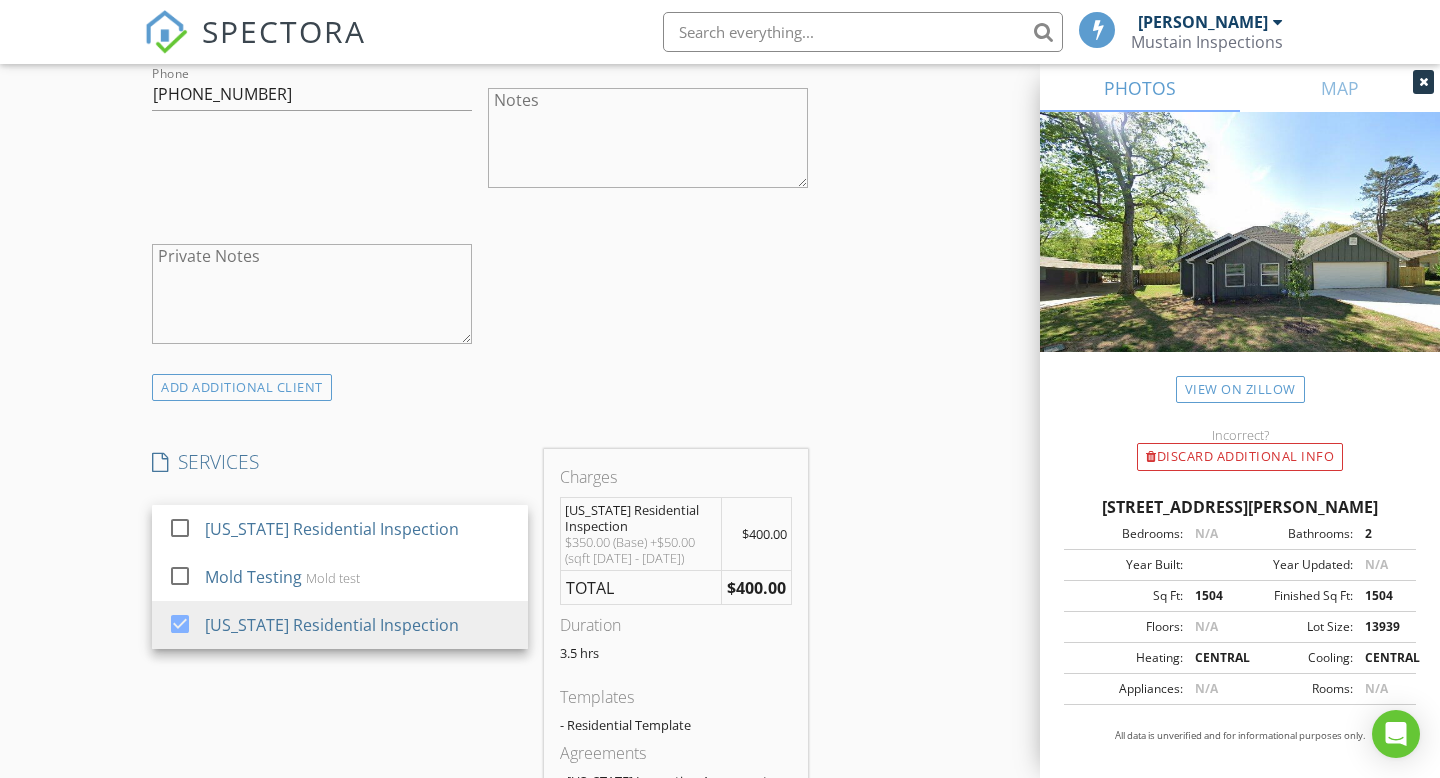 click on "New Inspection
Click here to use the New Order Form
INSPECTOR(S)
check_box   Justin Mustain   PRIMARY   Justin Mustain arrow_drop_down   check_box_outline_blank Justin Mustain specifically requested
Date/Time
07/14/2025 9:00 AM
Location
Address Search       Address 46 Hatcher Dr   Unit   City Bella Vista   State AR   Zip 72715   County Benton     Square Feet 1504   Year Built   Foundation arrow_drop_down     Justin Mustain     12.0 miles     (23 minutes)
client
check_box Enable Client CC email for this inspection   Client Search     check_box_outline_blank Client is a Company/Organization     First Name Leo   Last Name Myers   Email leo@myersit.com   CC Email susan@myers.com   Phone 808-464-8922           Notes   Private Notes
ADD ADDITIONAL client
SERVICES" at bounding box center [720, 604] 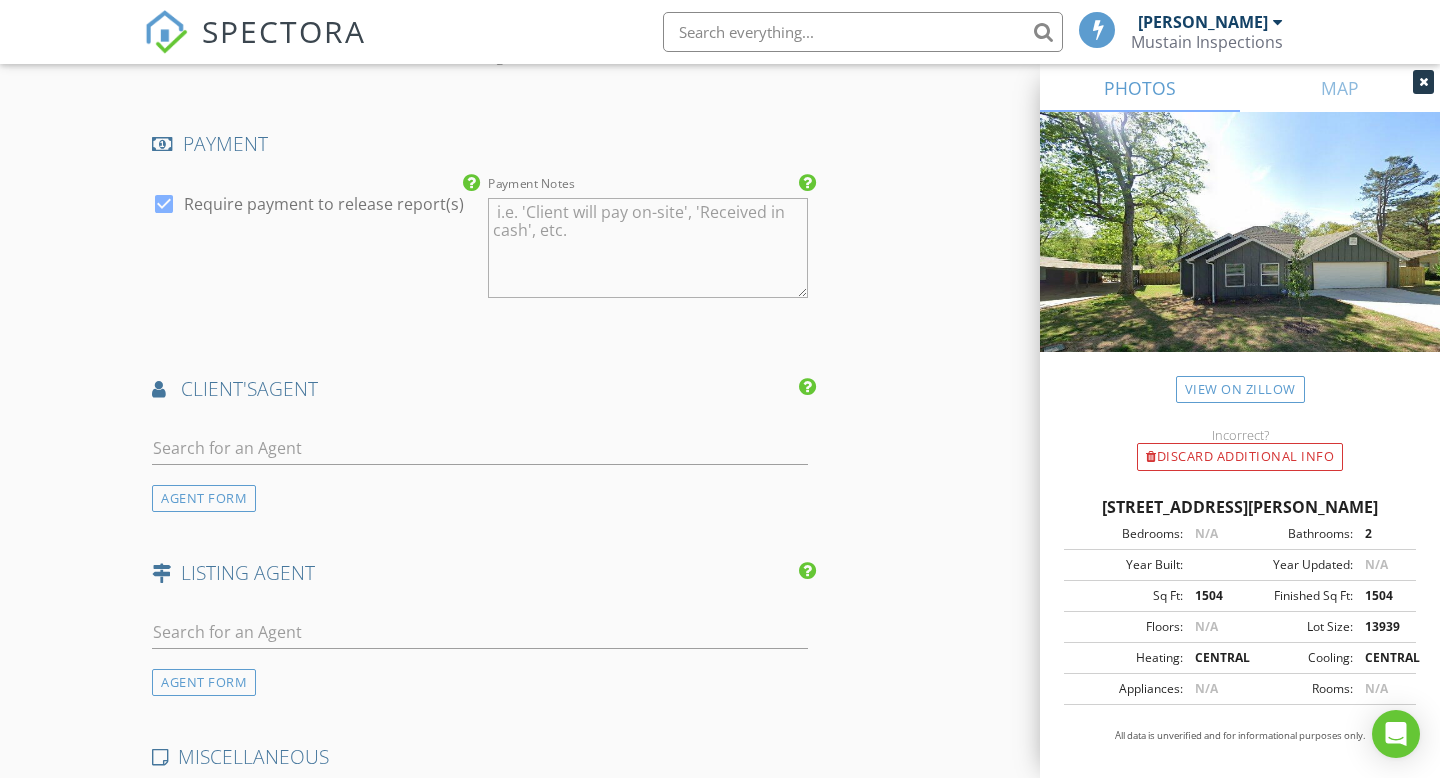 scroll, scrollTop: 2190, scrollLeft: 0, axis: vertical 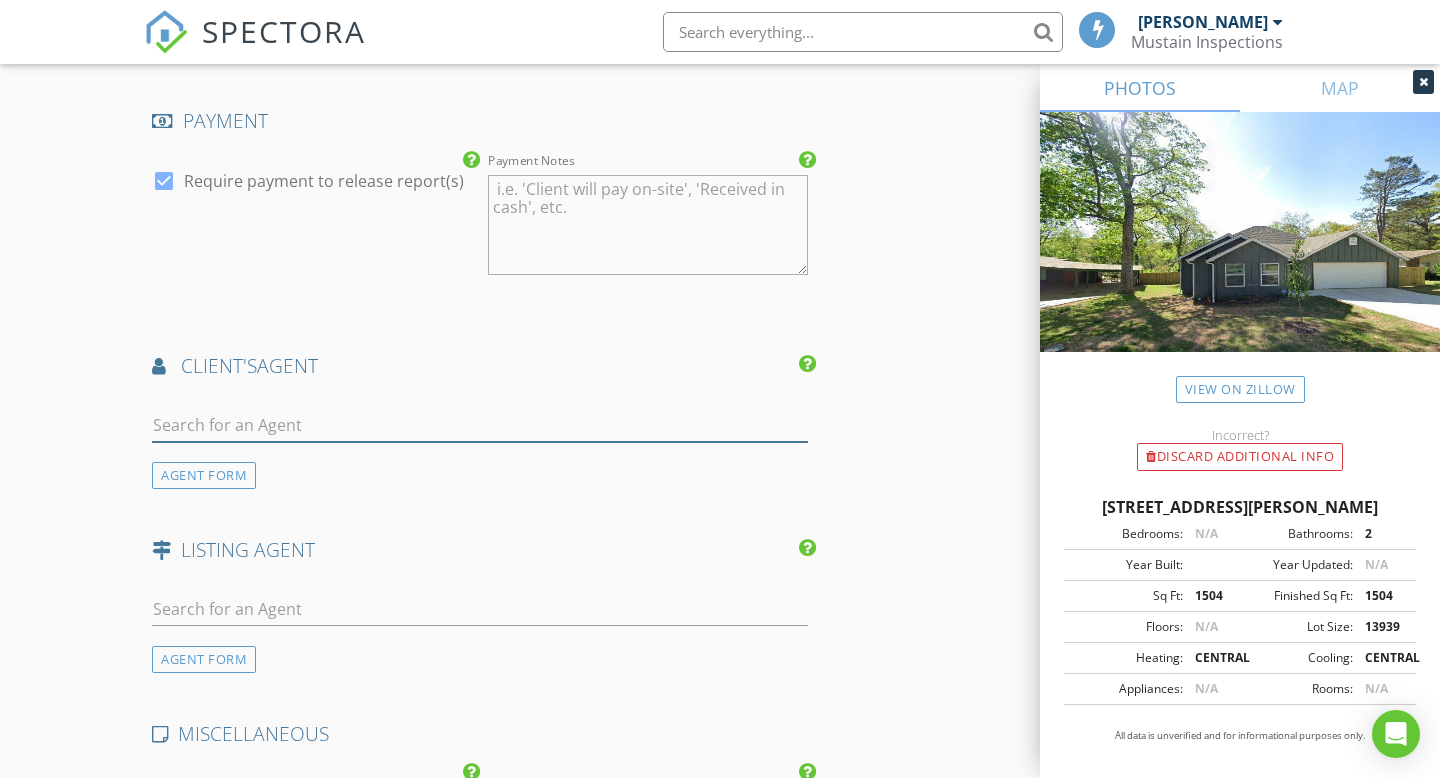 click at bounding box center (480, 425) 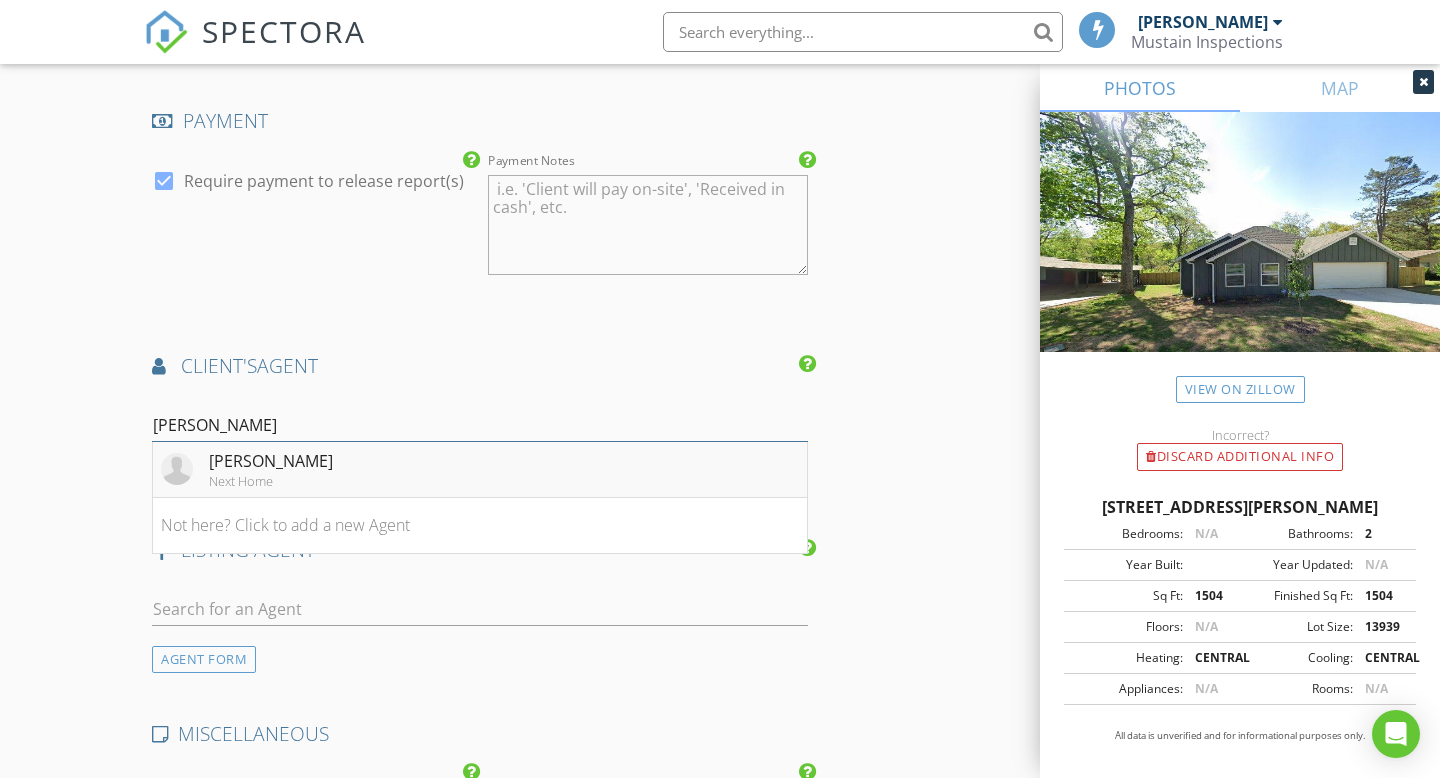 type on "[PERSON_NAME]" 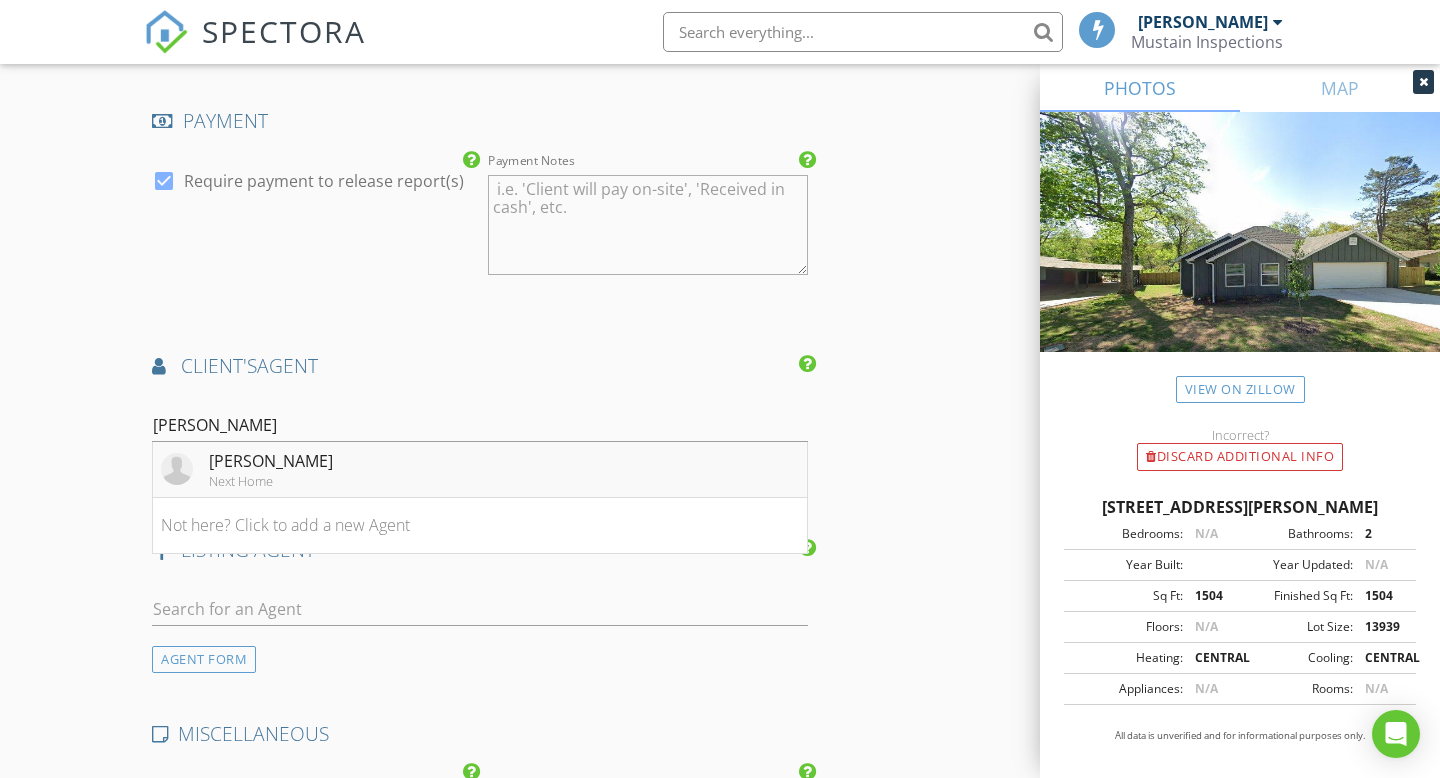click on "[PERSON_NAME]" at bounding box center (271, 461) 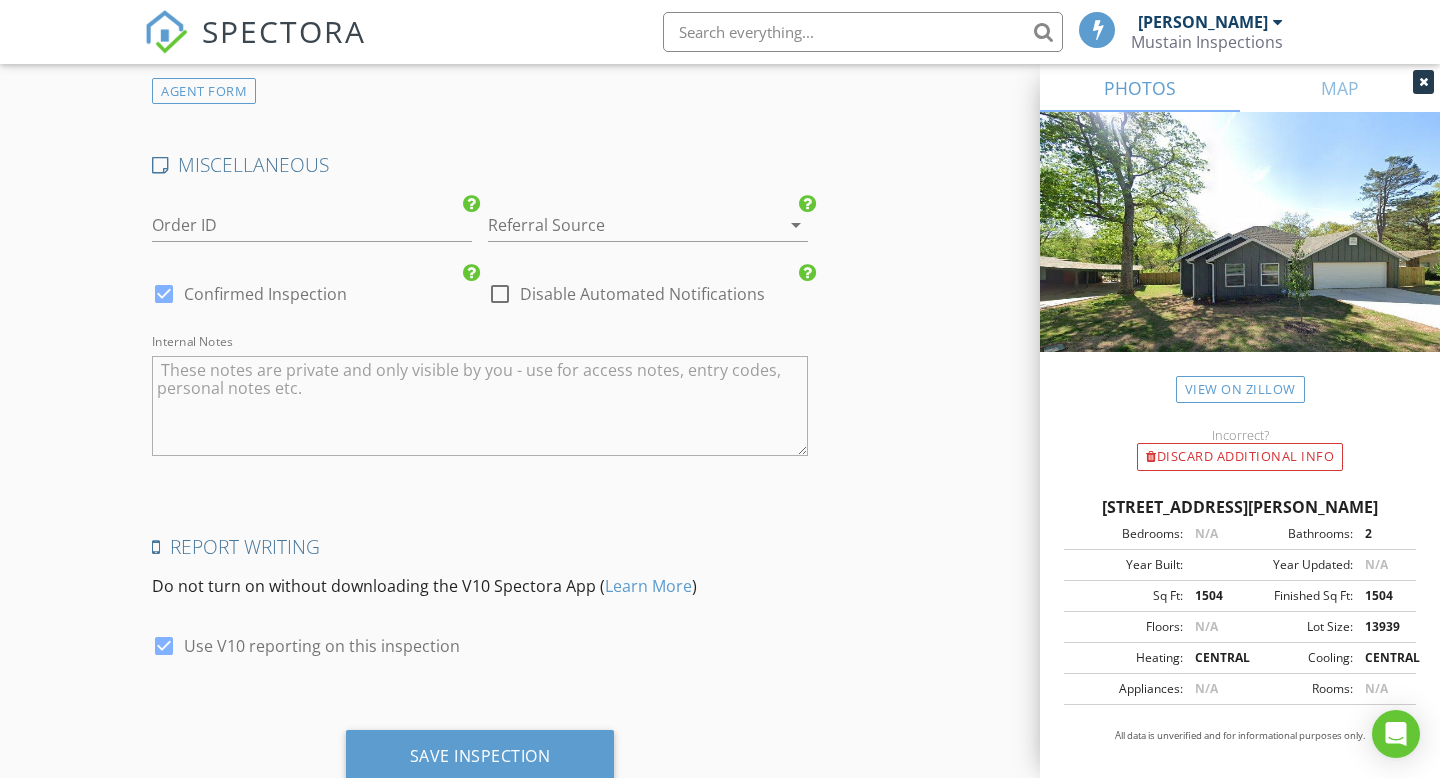 scroll, scrollTop: 3281, scrollLeft: 0, axis: vertical 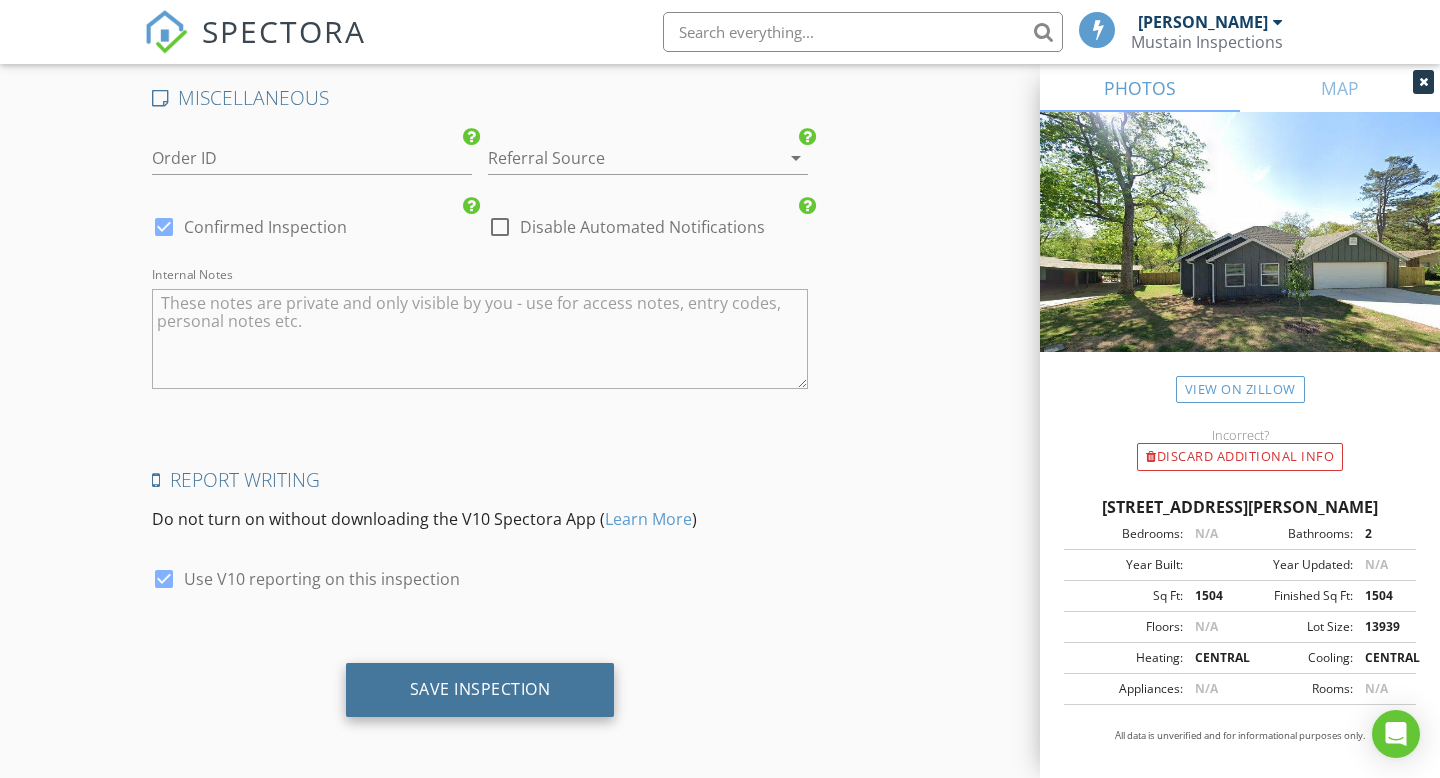 click on "Save Inspection" at bounding box center (480, 690) 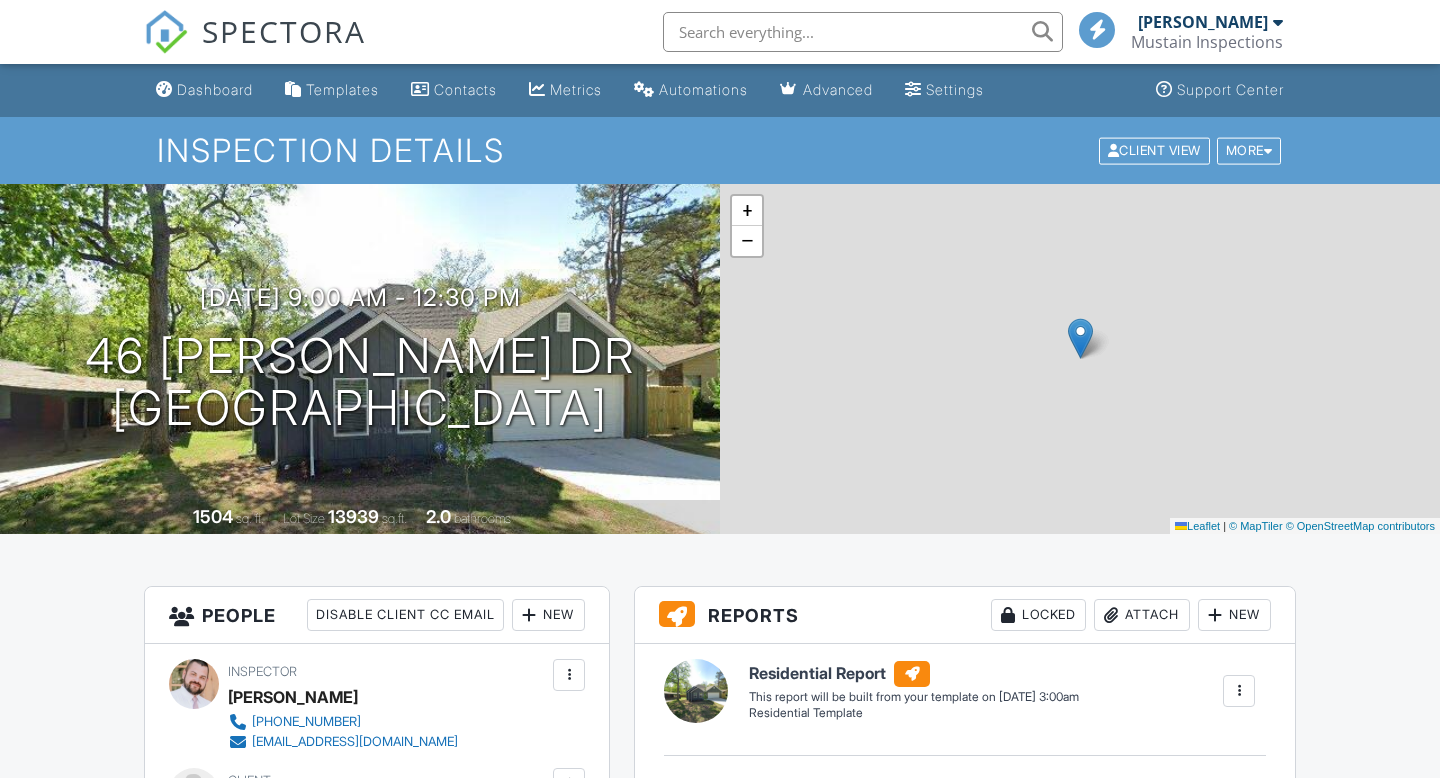 scroll, scrollTop: 0, scrollLeft: 0, axis: both 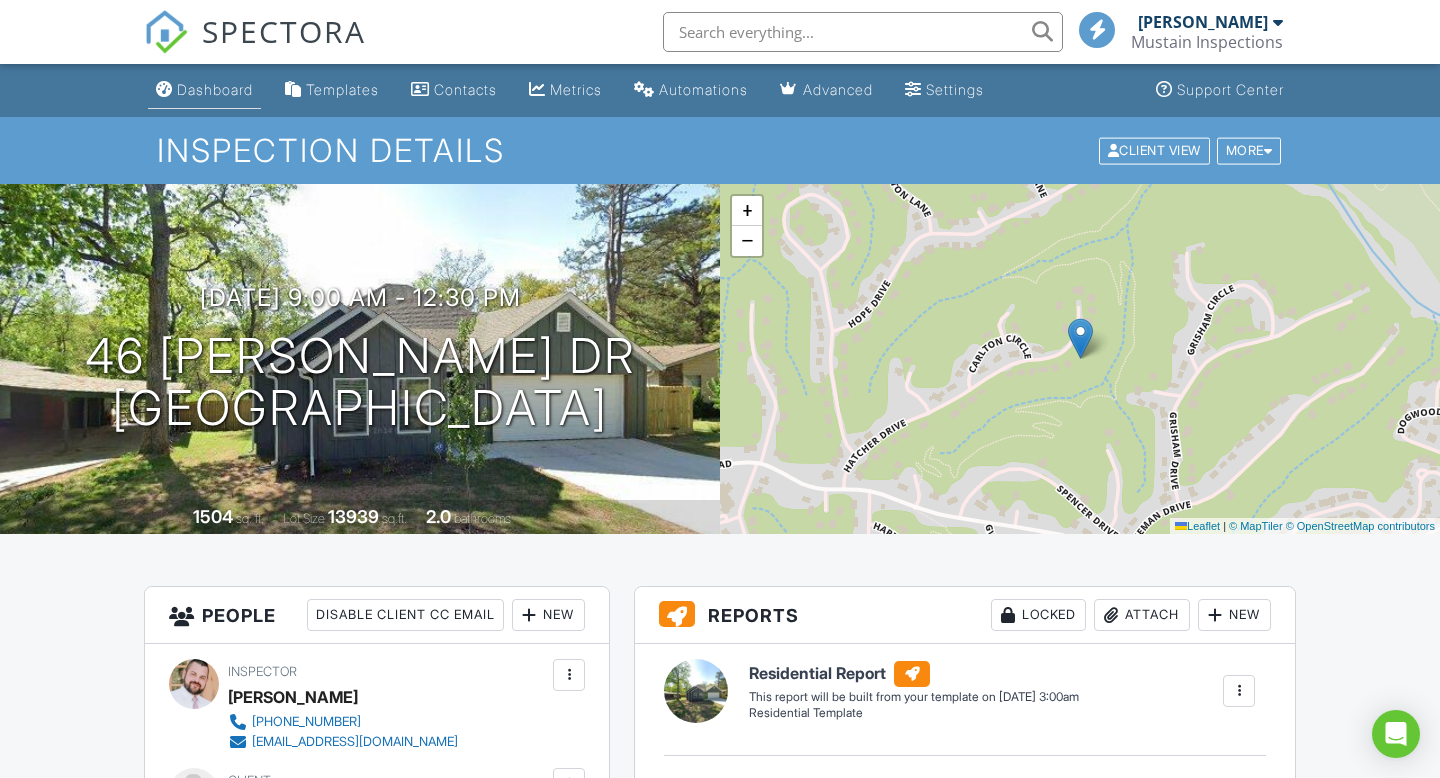 click on "Dashboard" at bounding box center [215, 89] 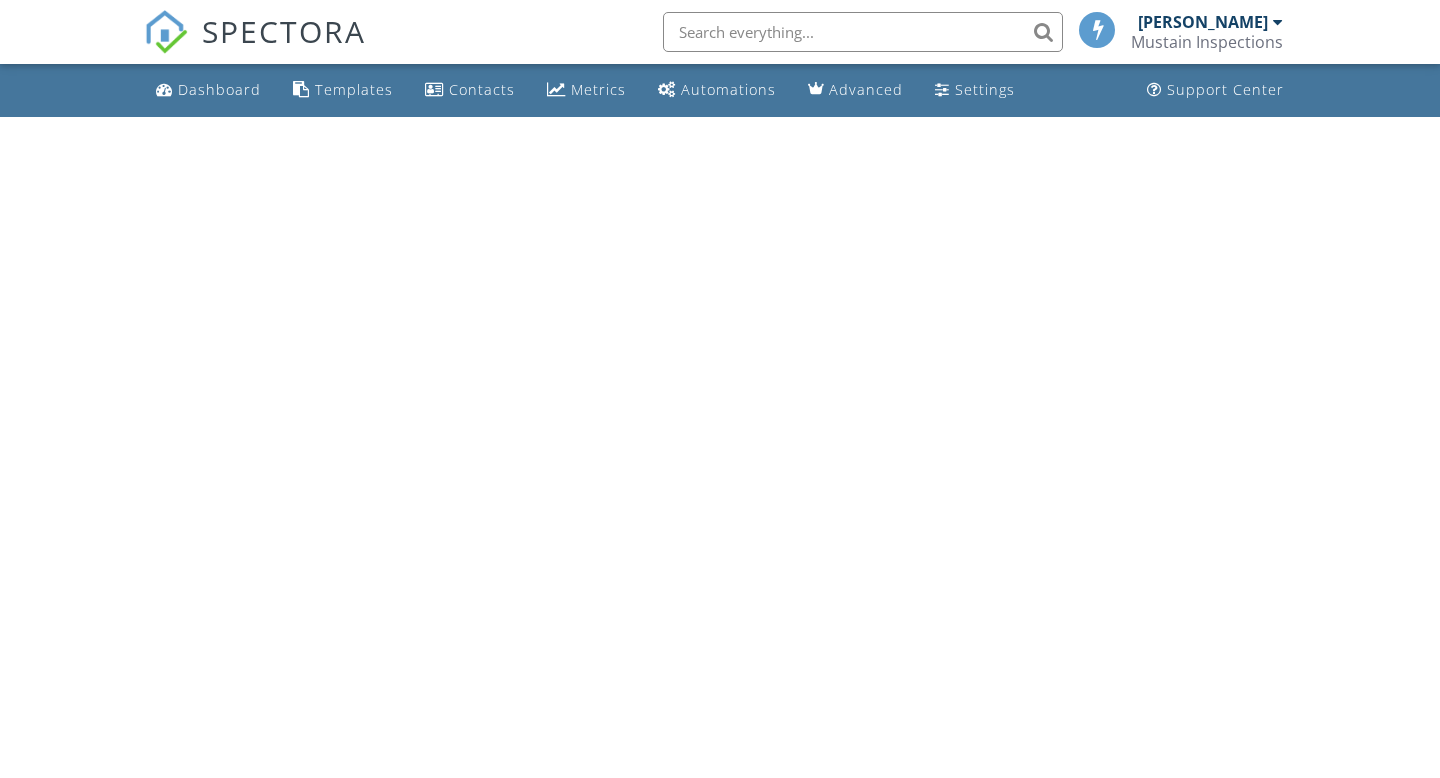 scroll, scrollTop: 0, scrollLeft: 0, axis: both 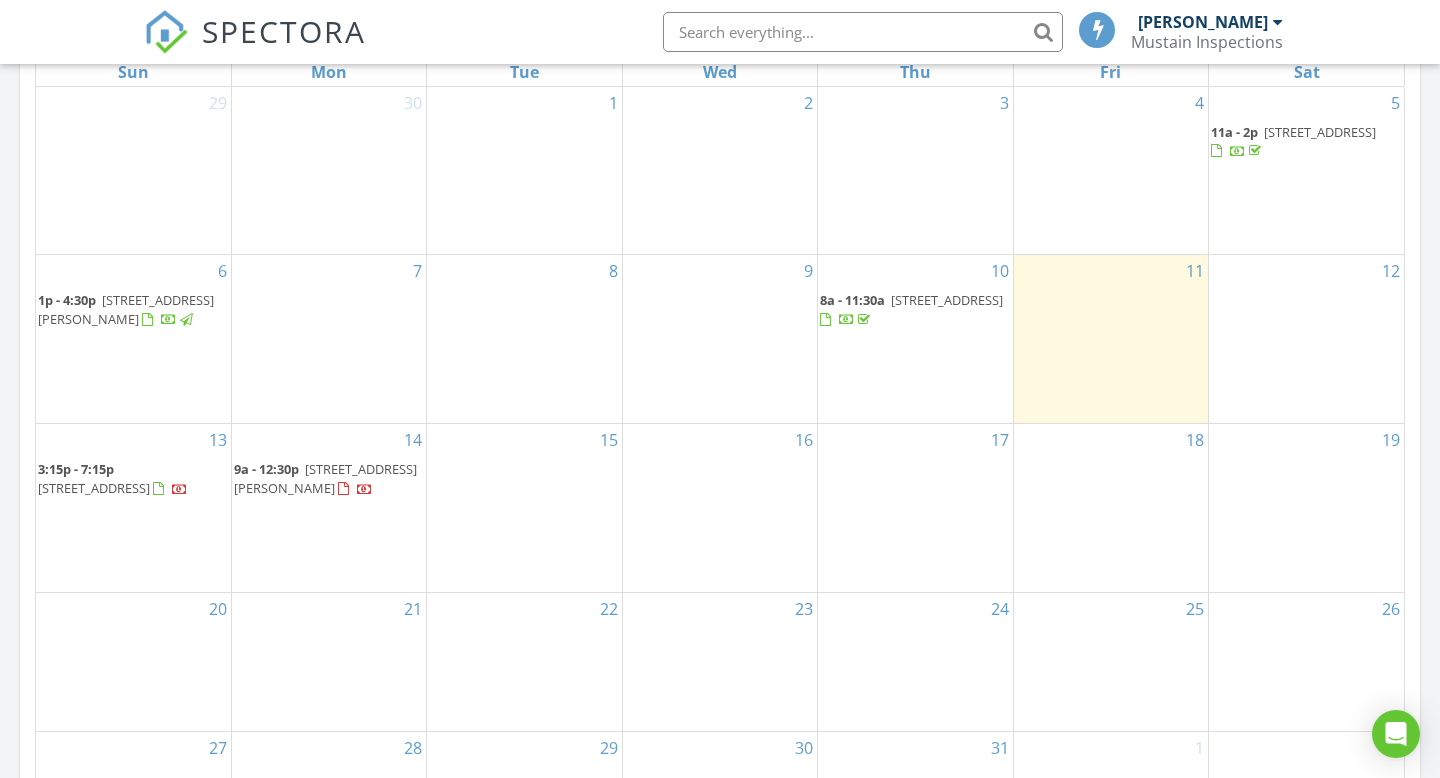 click at bounding box center [864, 320] 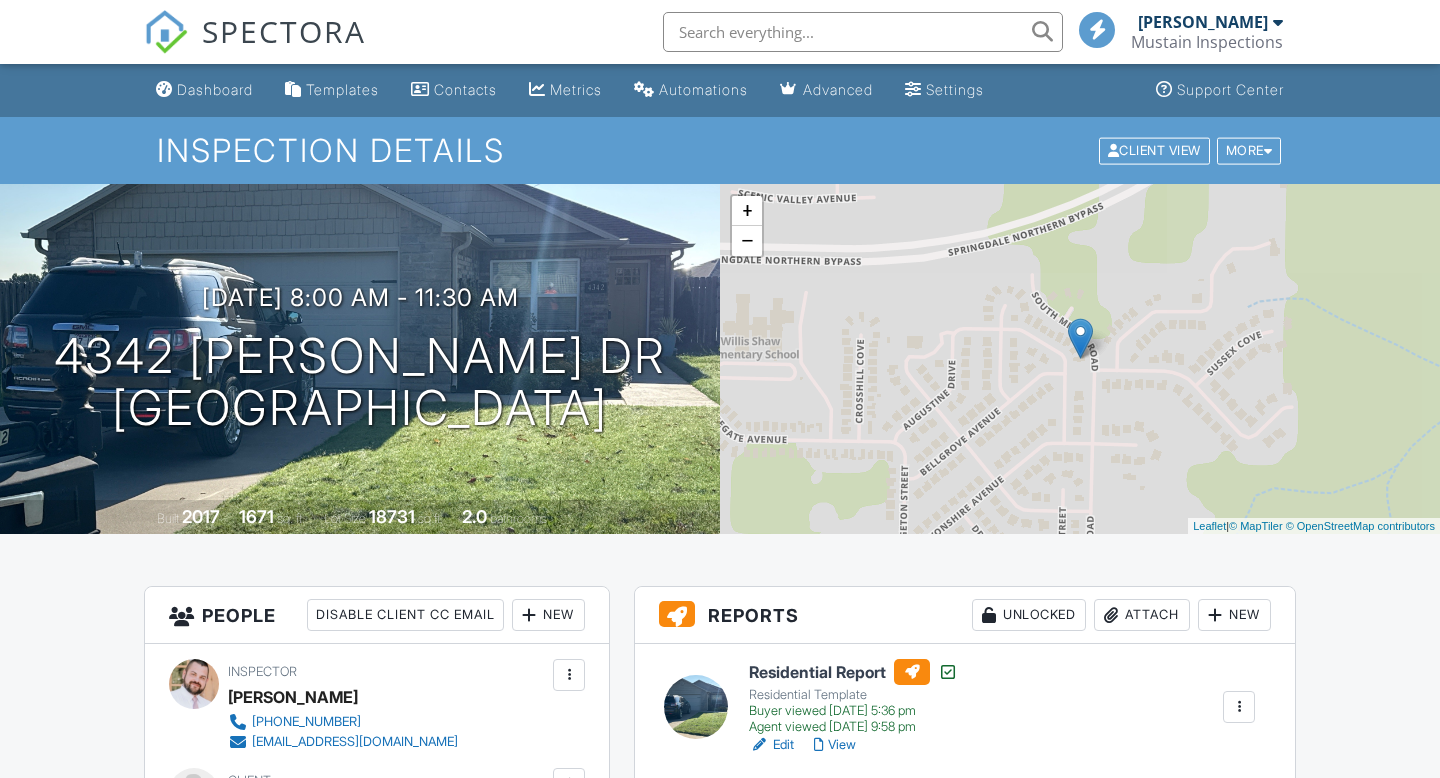 scroll, scrollTop: 0, scrollLeft: 0, axis: both 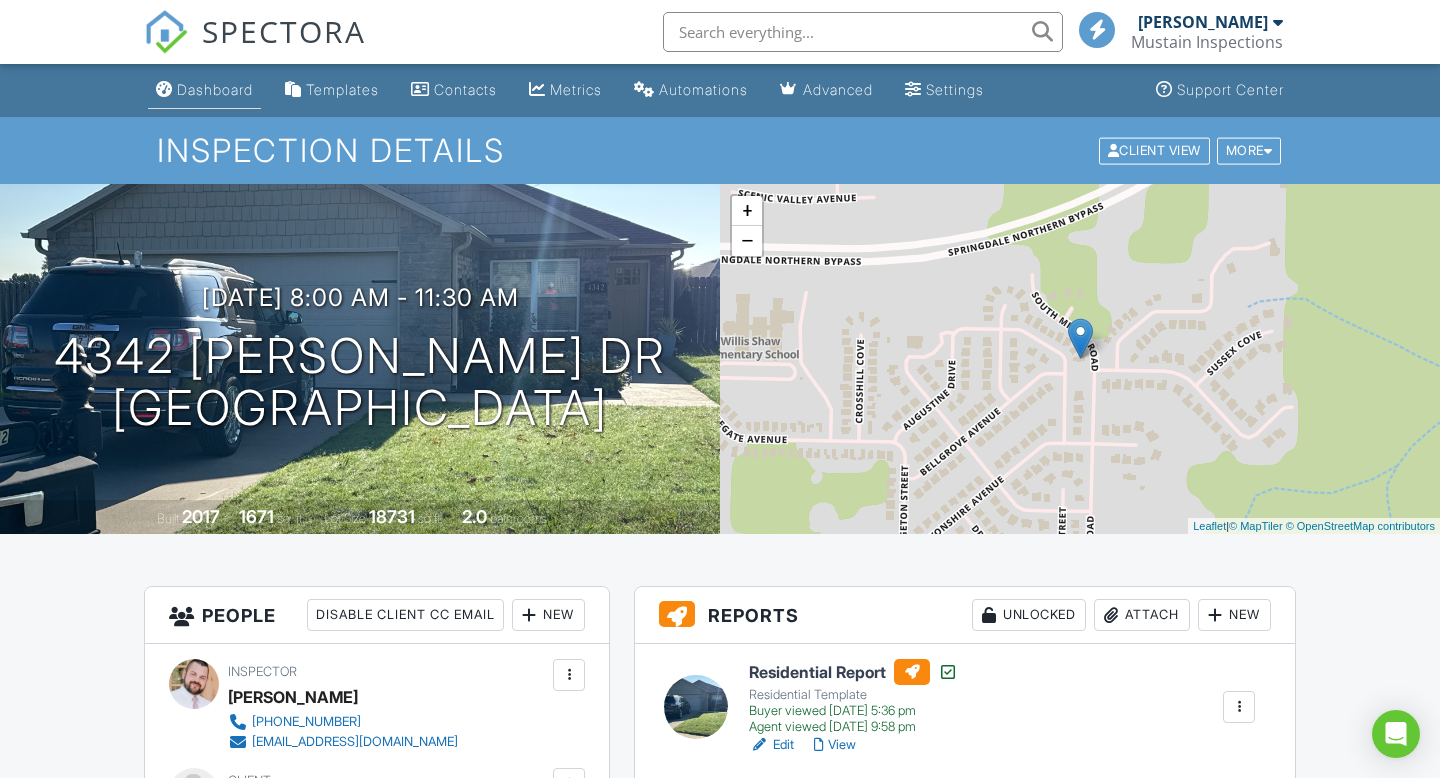 click on "Dashboard" at bounding box center [215, 89] 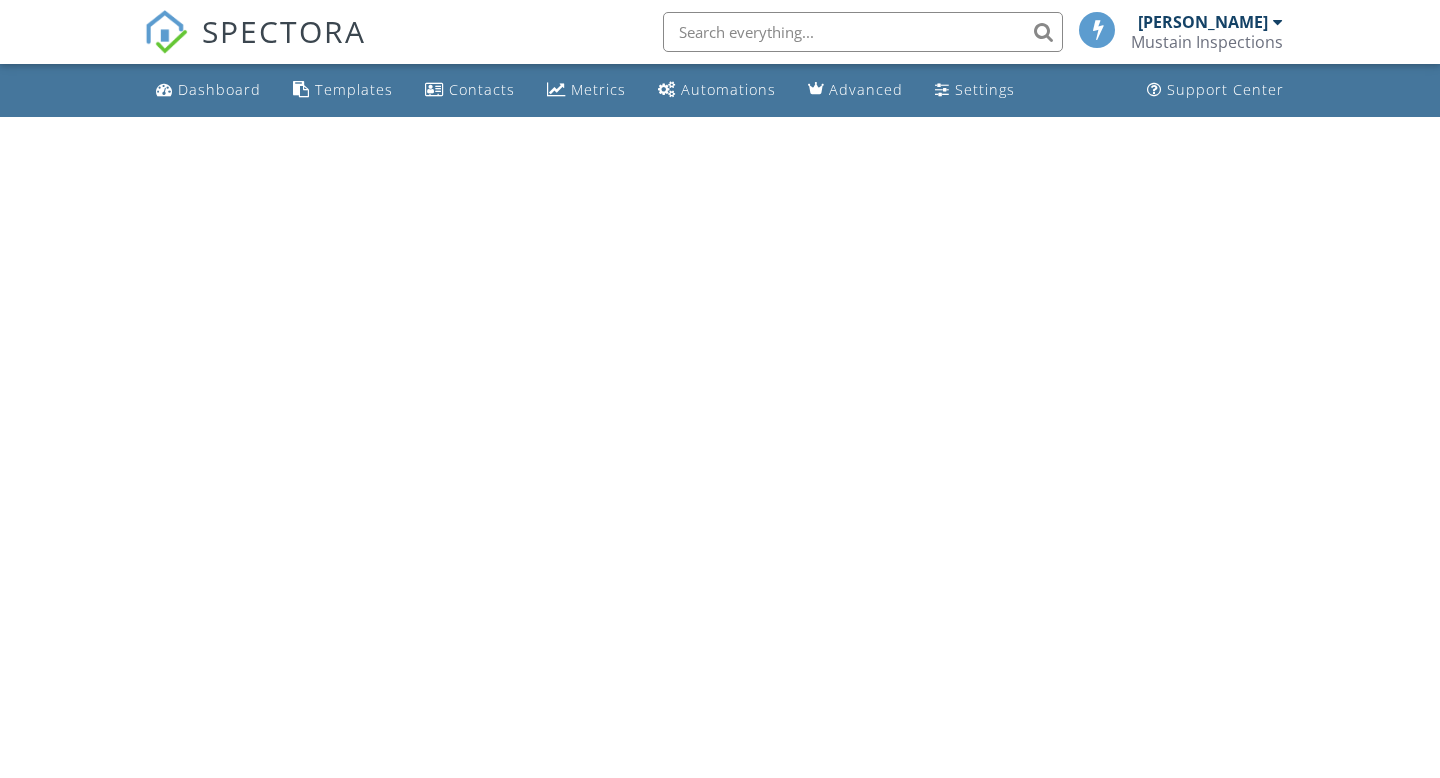 scroll, scrollTop: 0, scrollLeft: 0, axis: both 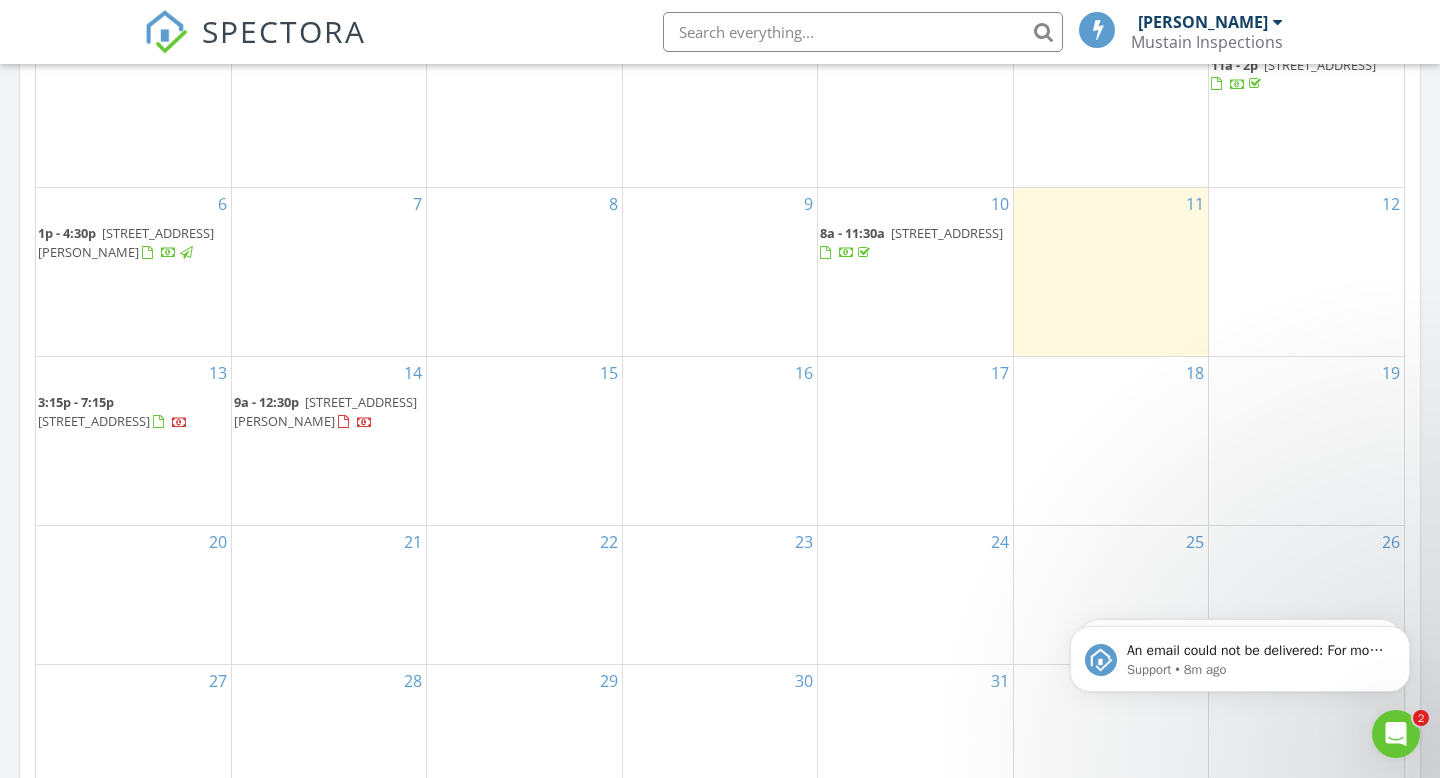 click at bounding box center (355, 422) 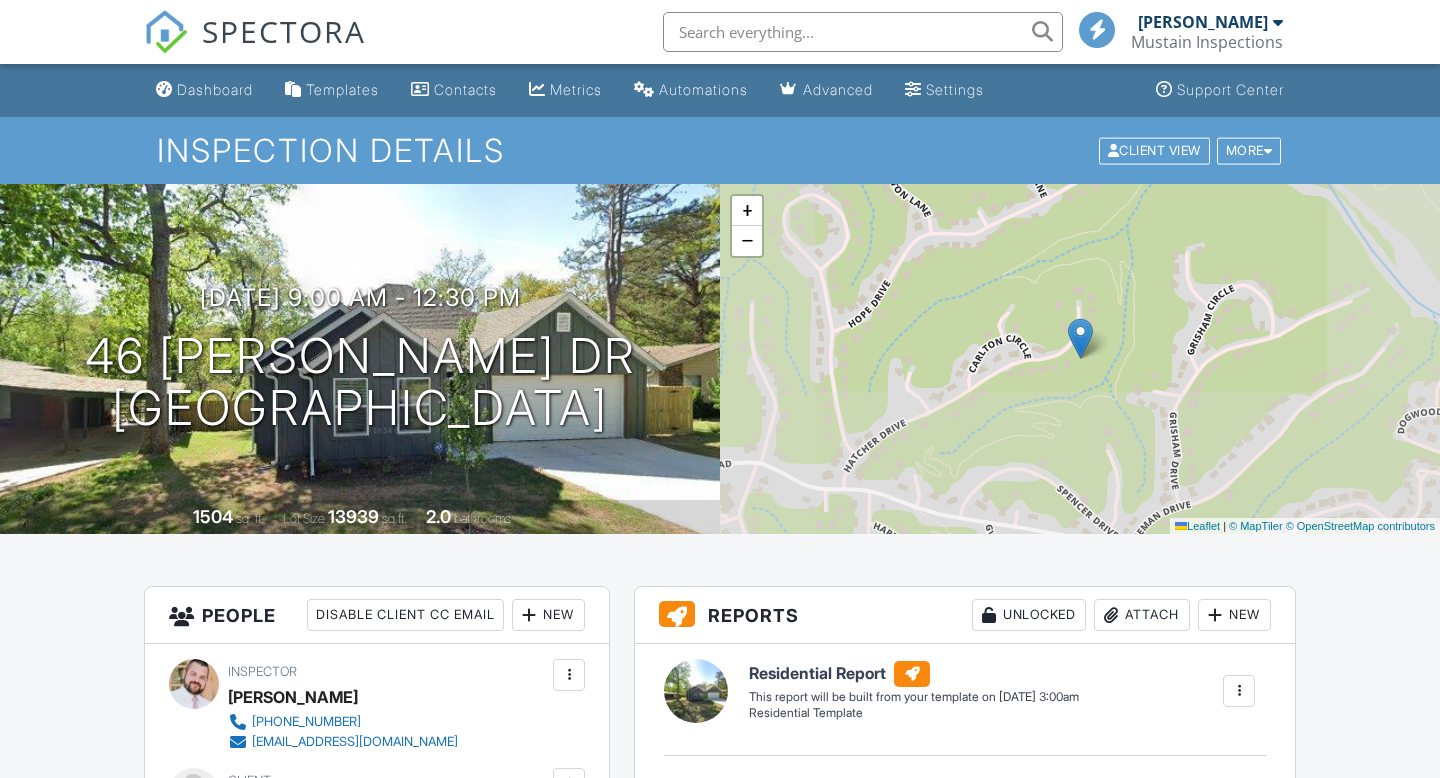 scroll, scrollTop: 0, scrollLeft: 0, axis: both 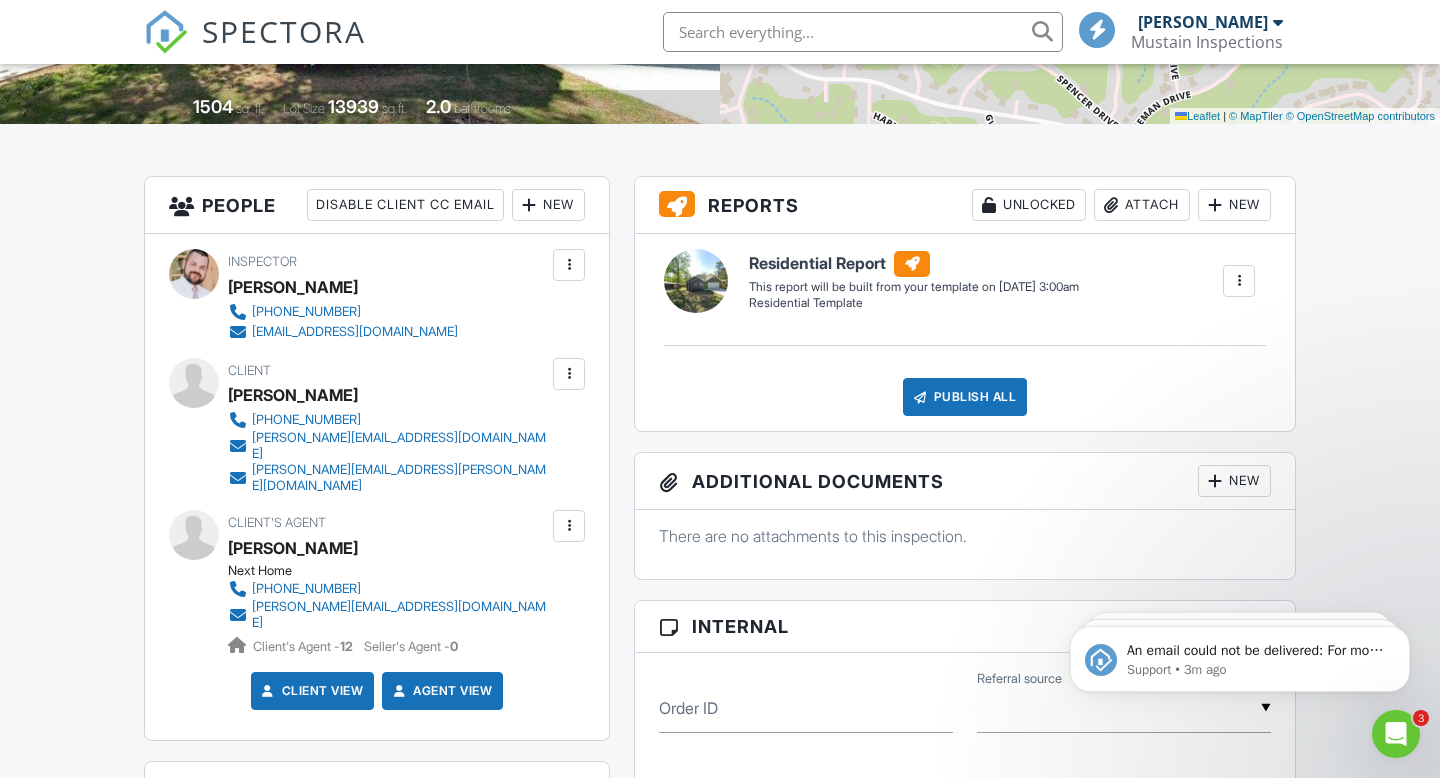 click at bounding box center (569, 374) 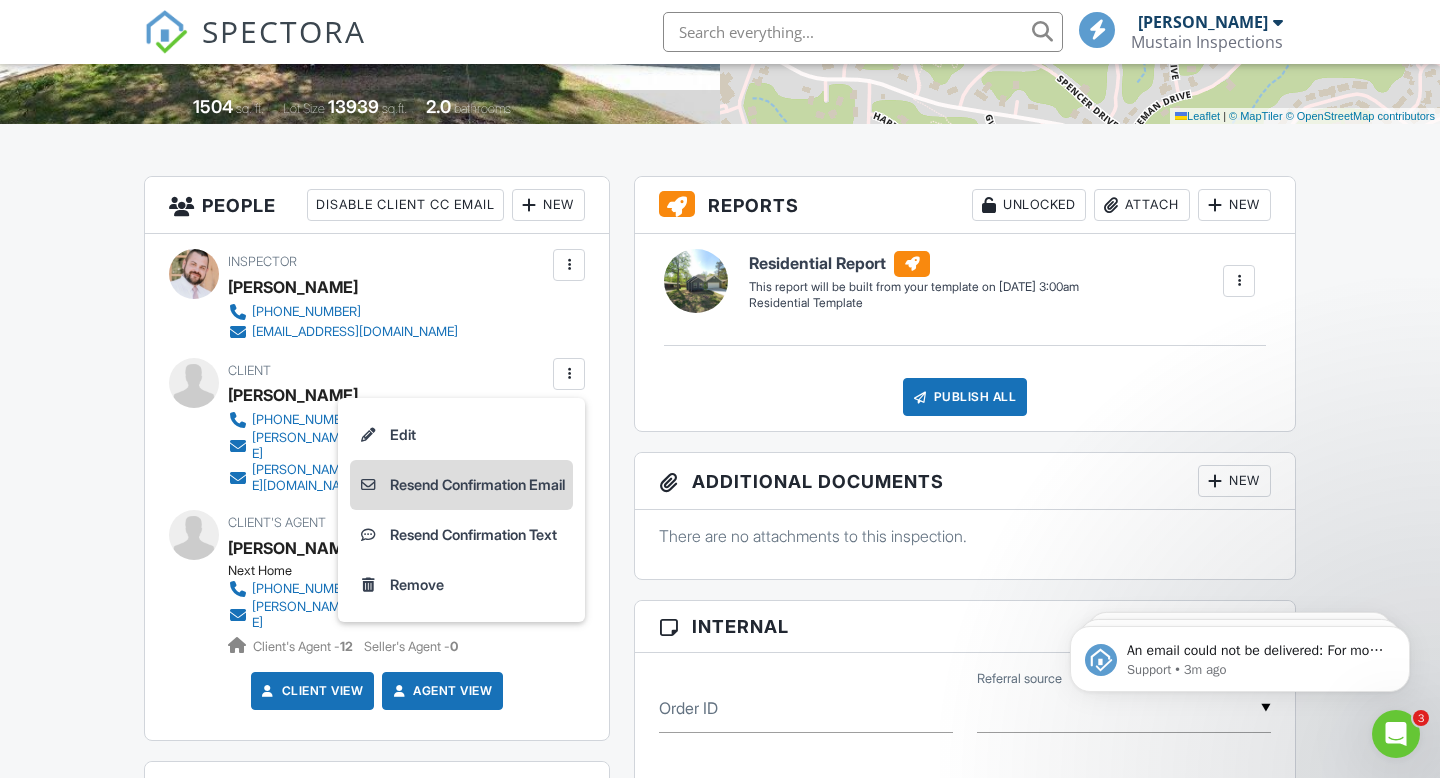 click on "Resend Confirmation Email" at bounding box center (461, 485) 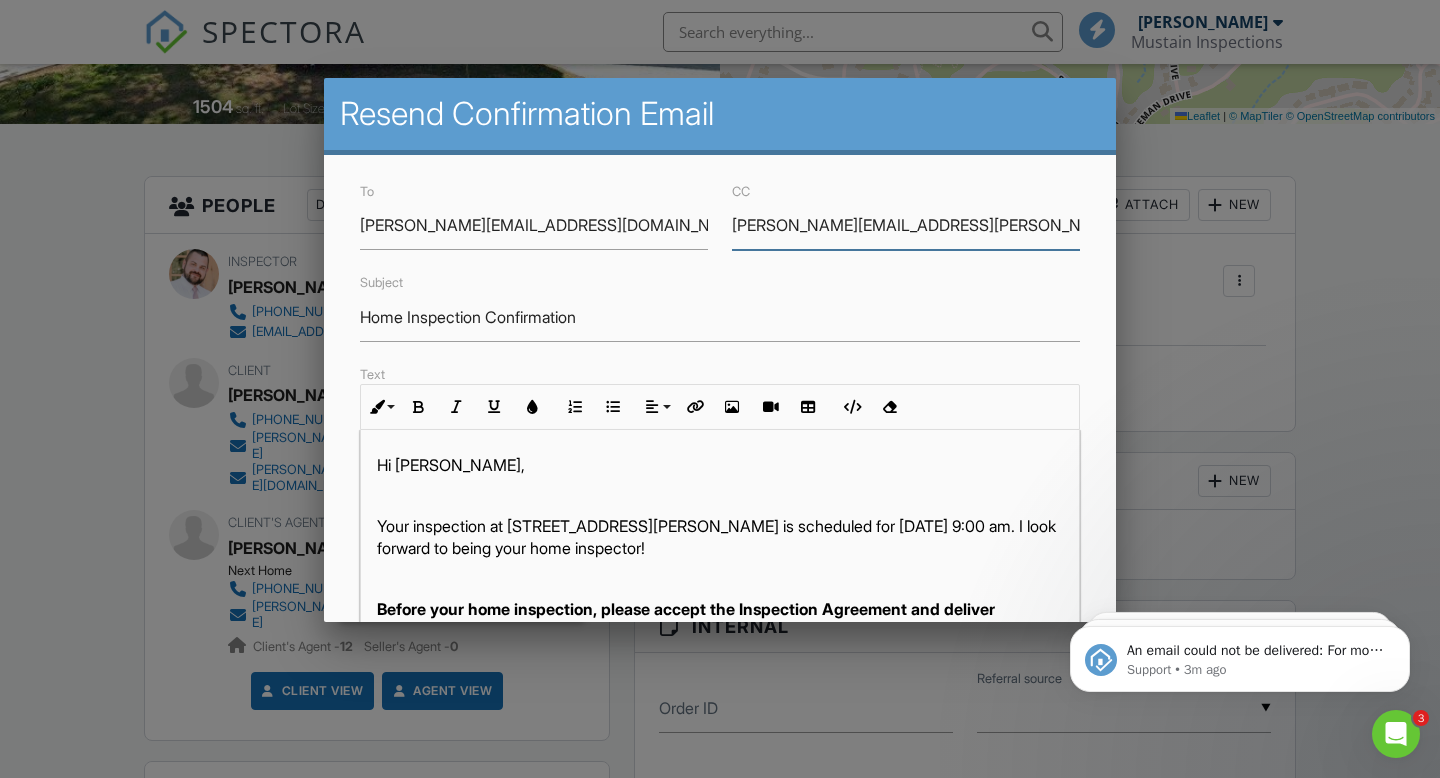 drag, startPoint x: 899, startPoint y: 222, endPoint x: 557, endPoint y: 261, distance: 344.2165 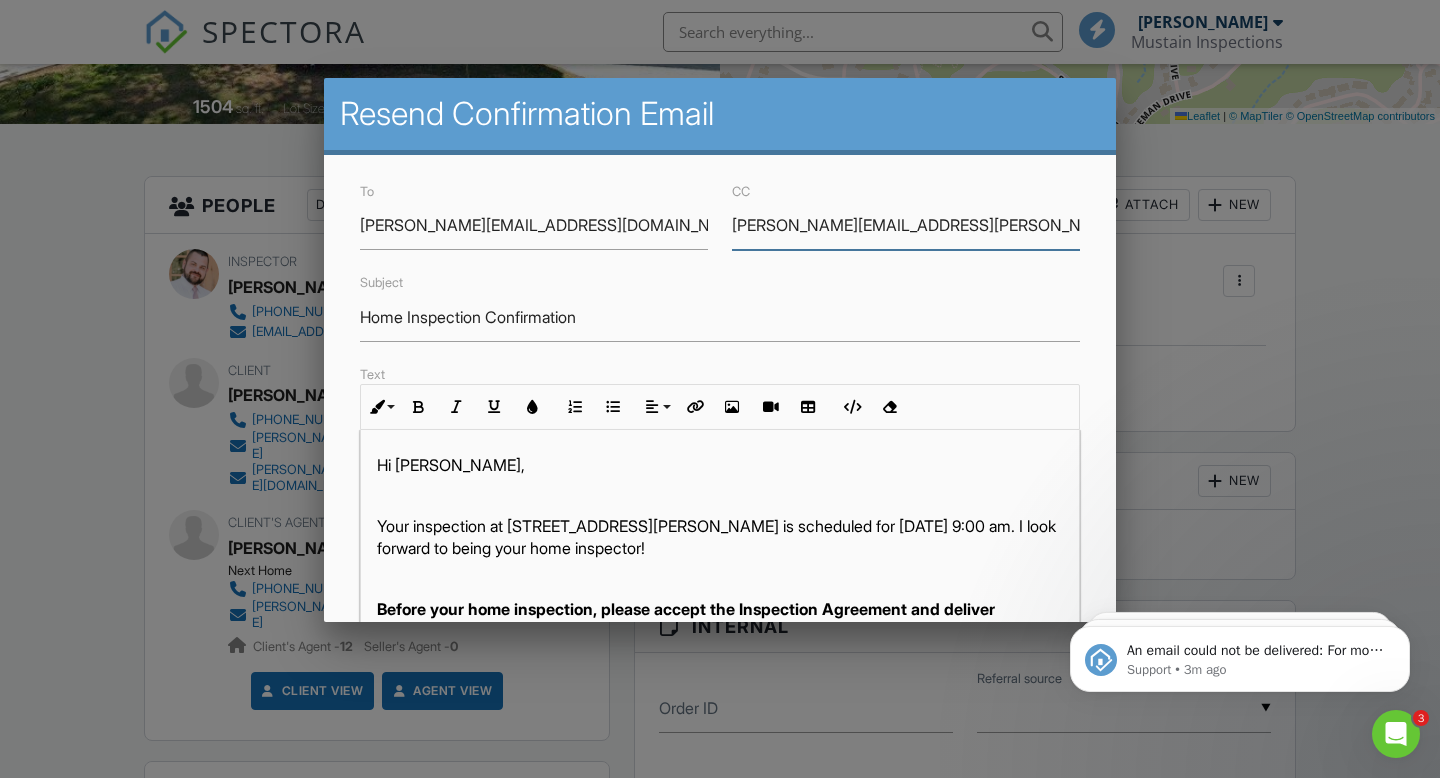 click on "[PERSON_NAME][EMAIL_ADDRESS][PERSON_NAME][DOMAIN_NAME]" at bounding box center (906, 225) 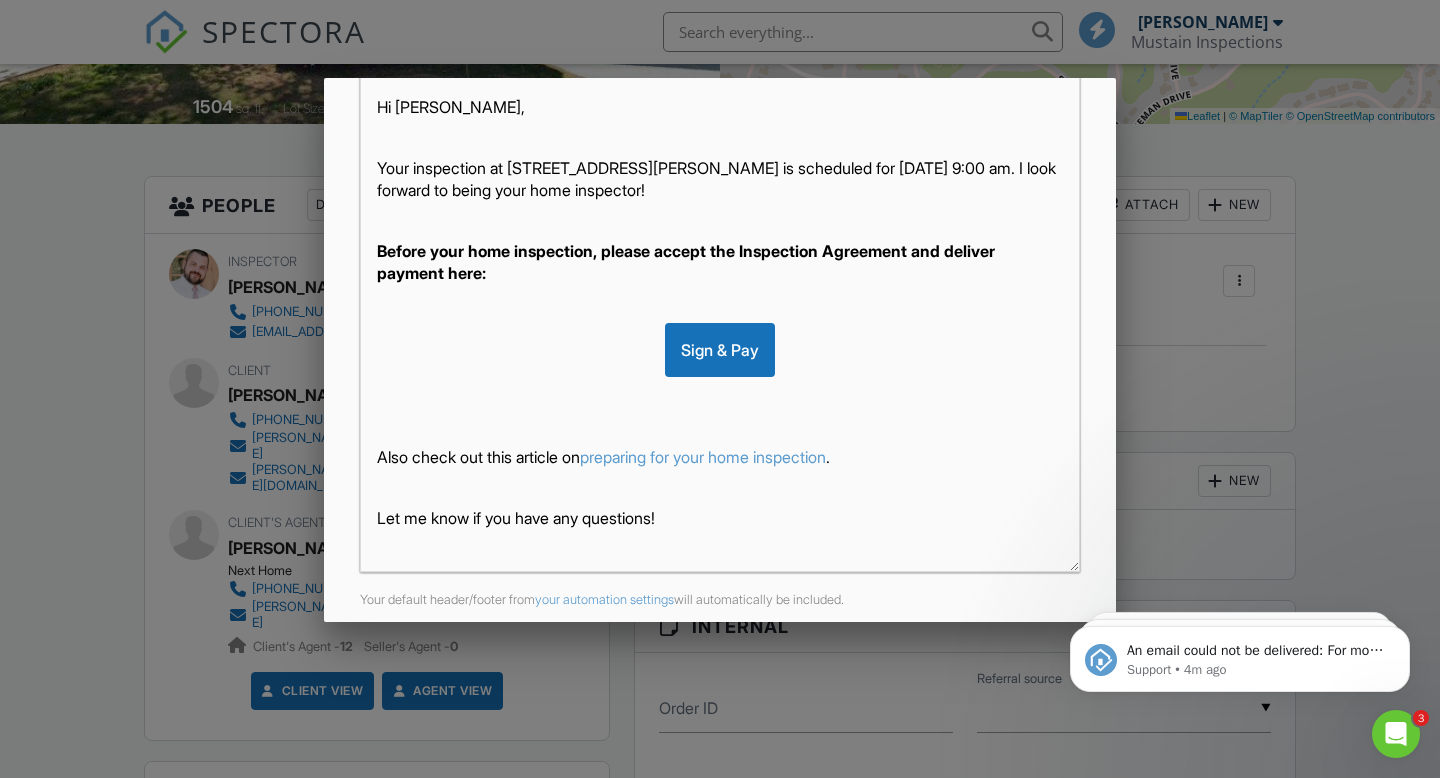 scroll, scrollTop: 438, scrollLeft: 0, axis: vertical 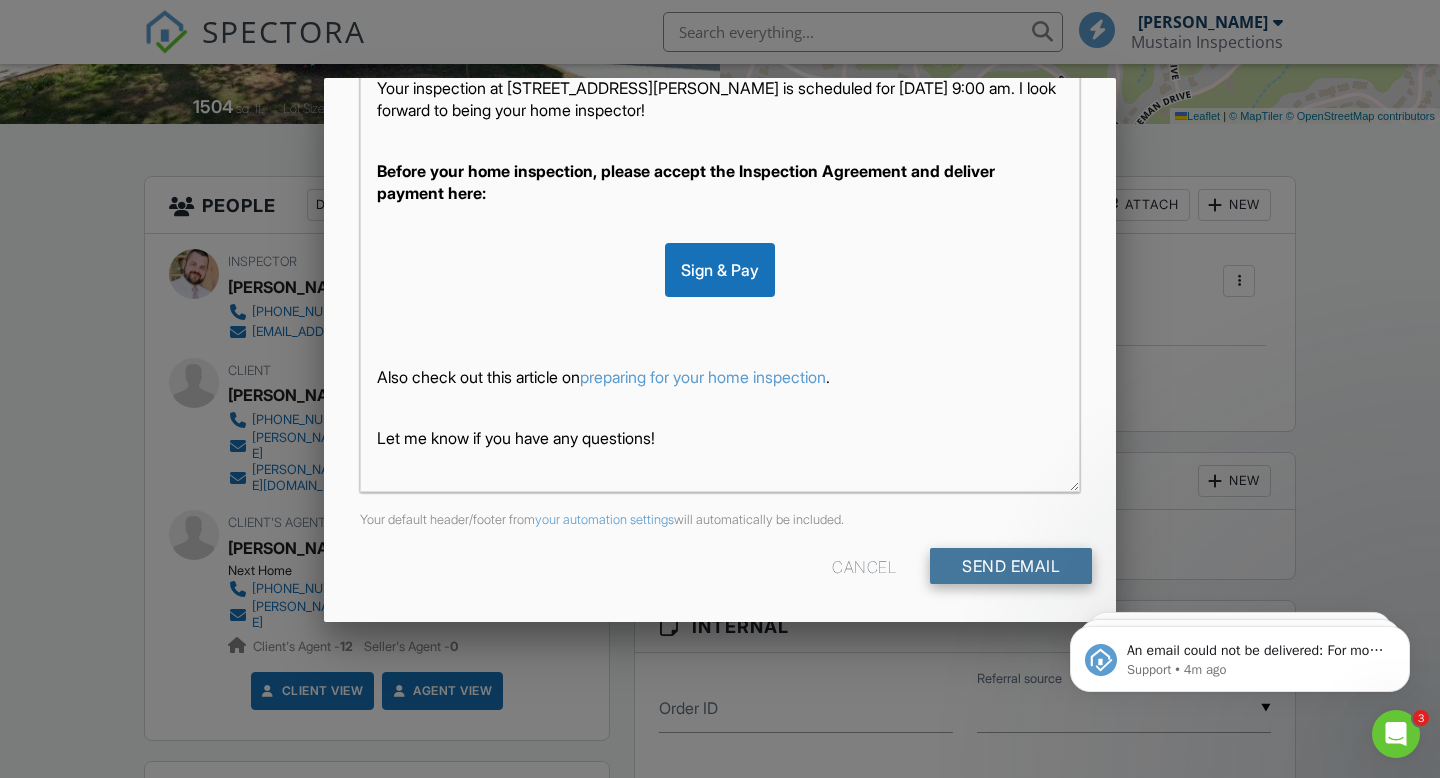 type on "susan@myersit.com" 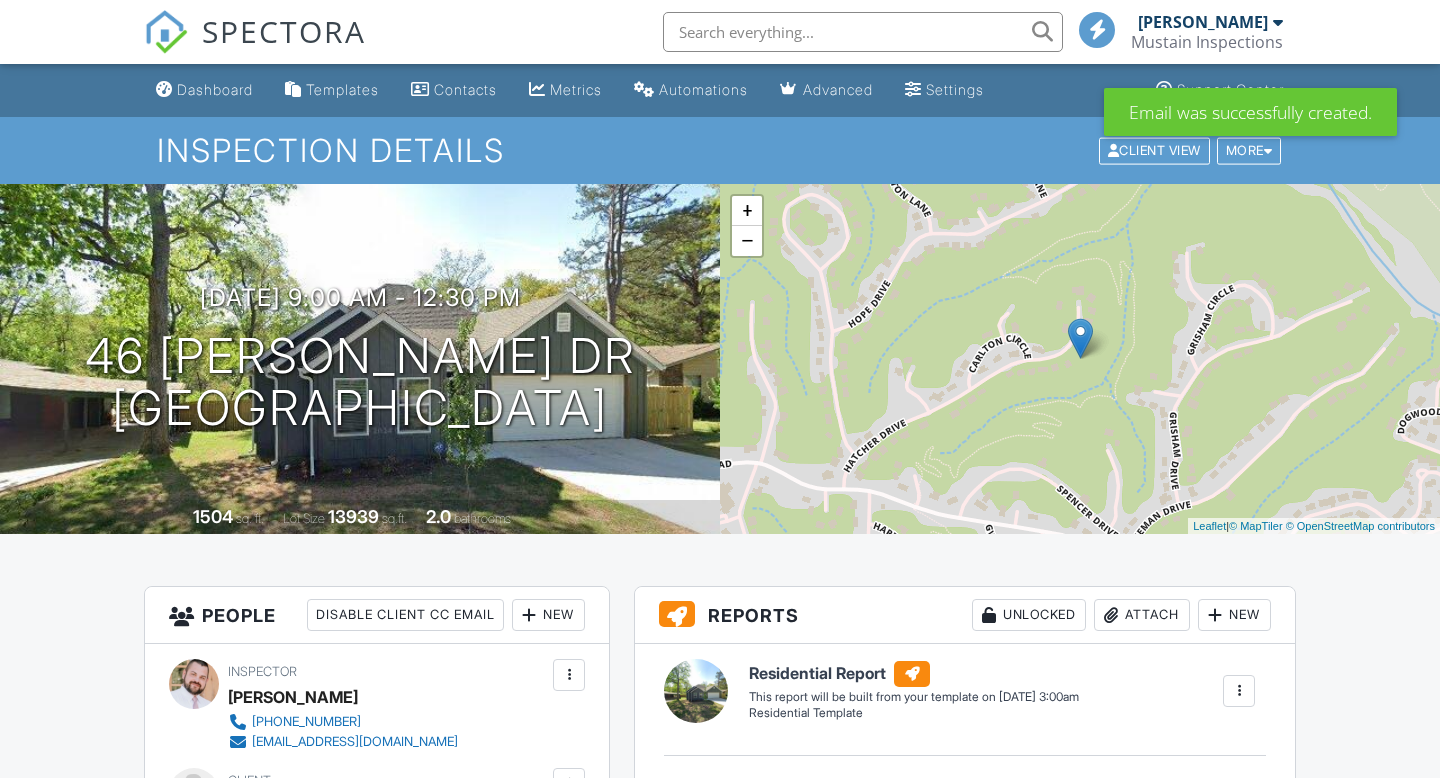scroll, scrollTop: 0, scrollLeft: 0, axis: both 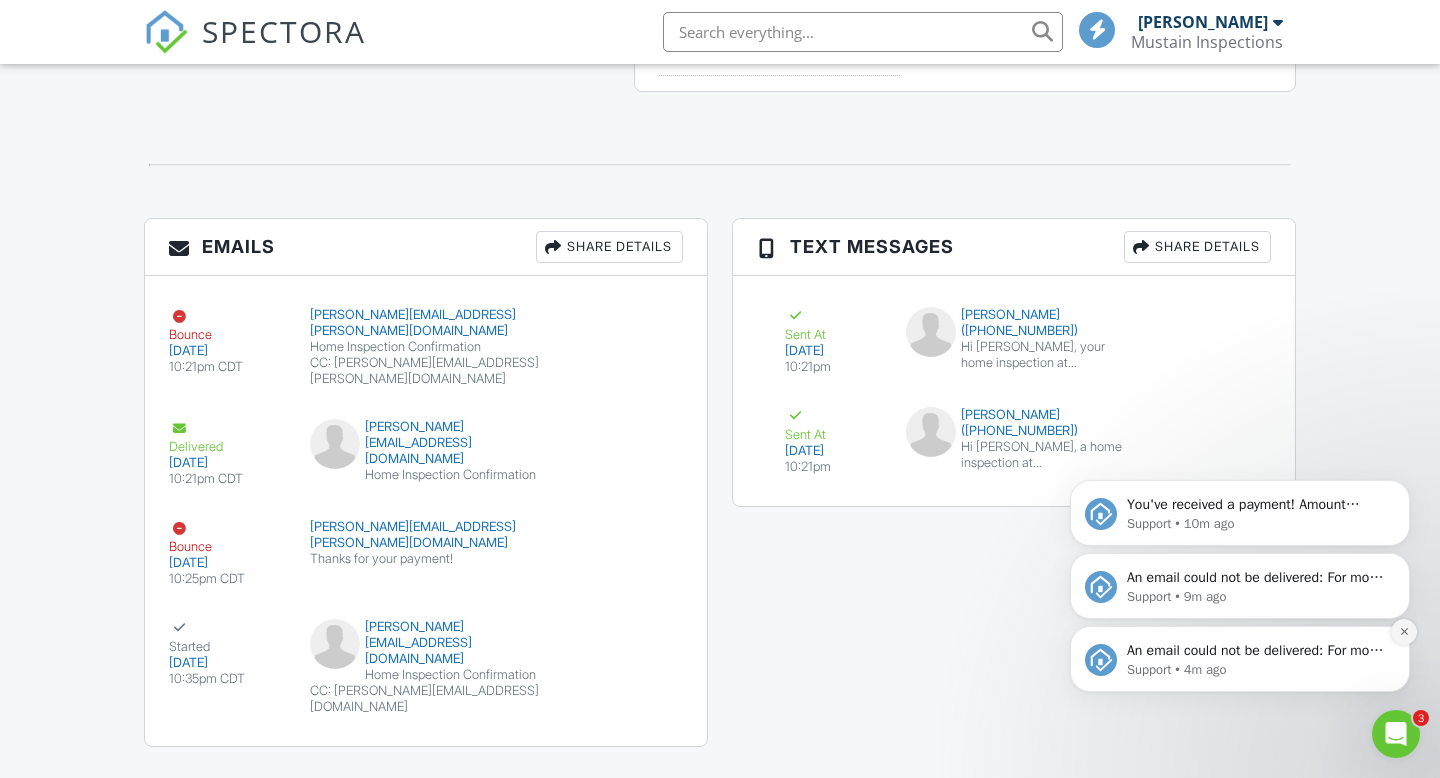 click 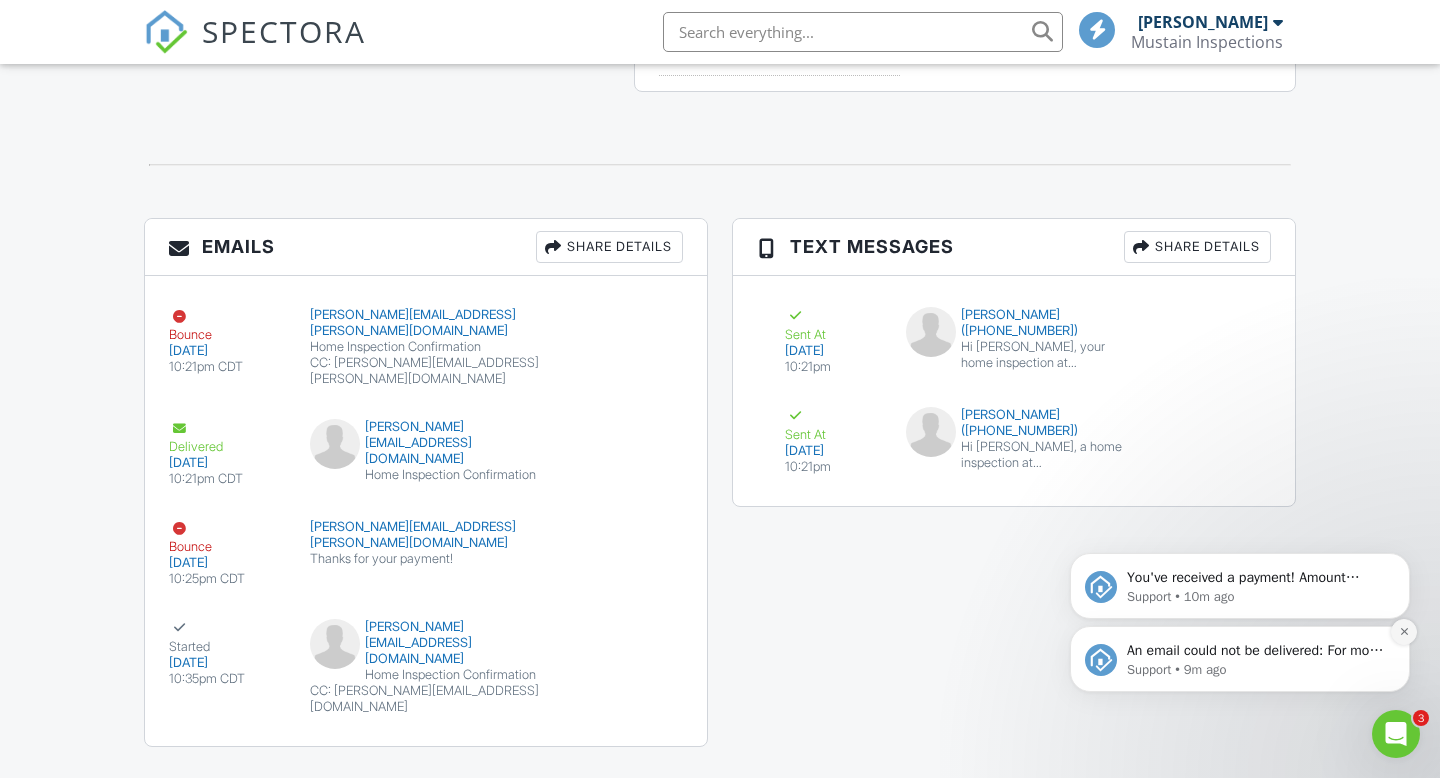 click 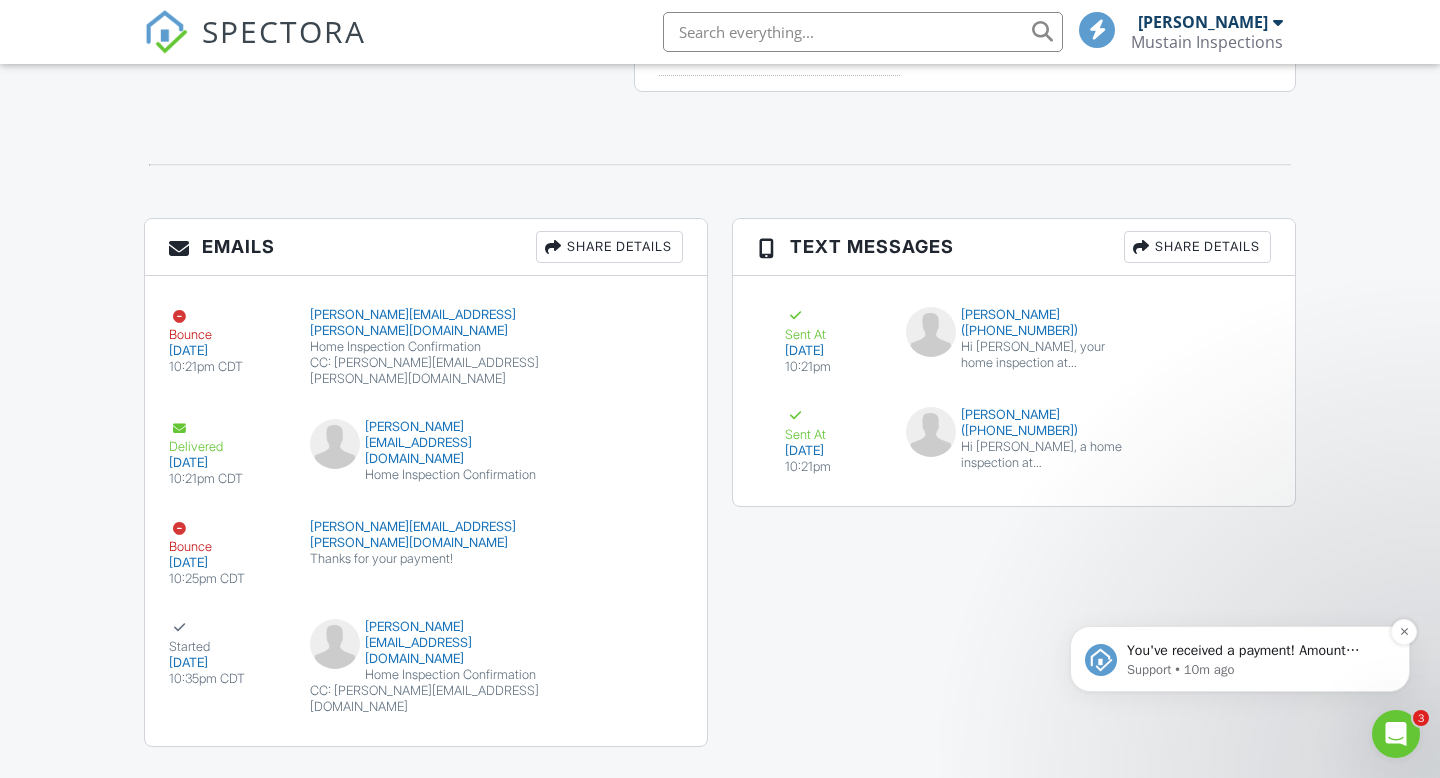 click on "Support • 10m ago" at bounding box center (1256, 670) 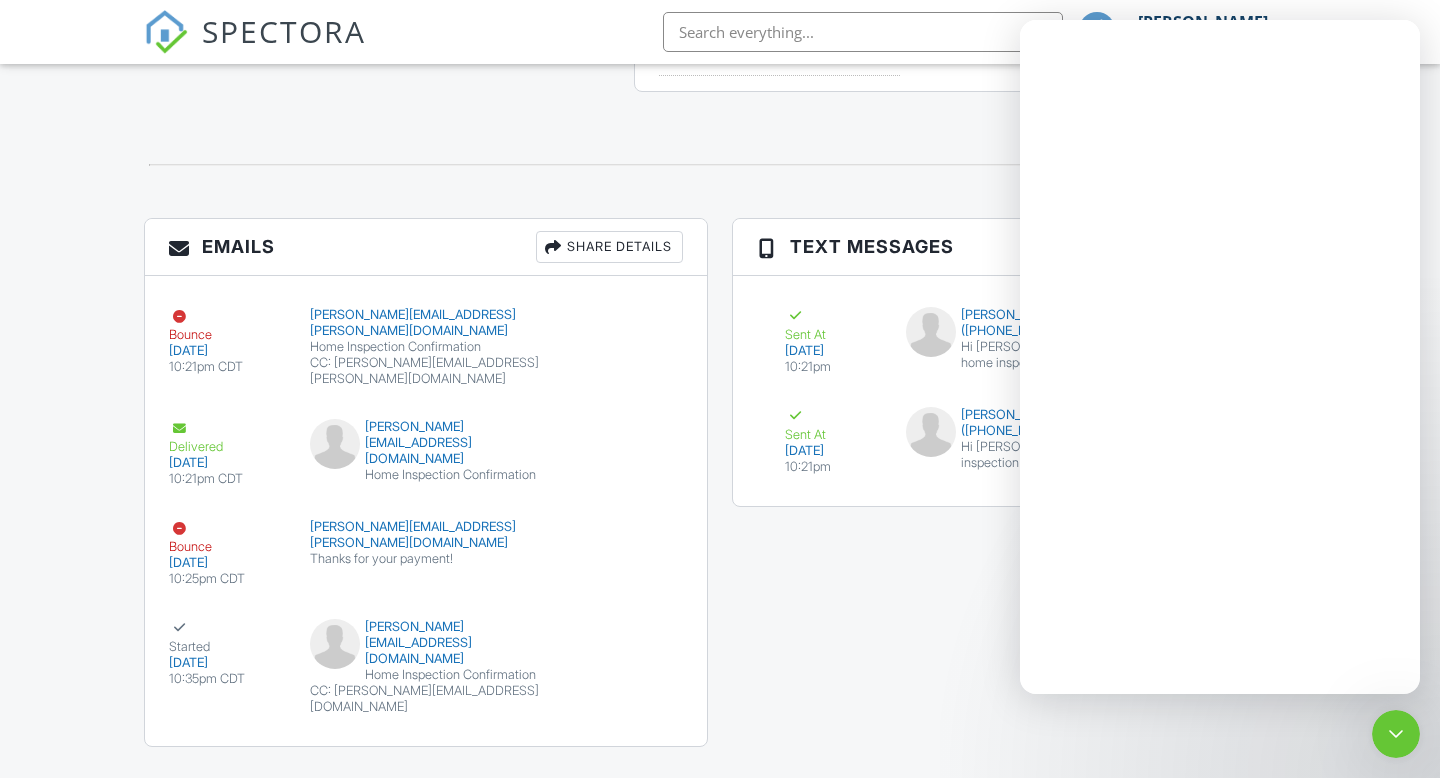 scroll, scrollTop: 0, scrollLeft: 0, axis: both 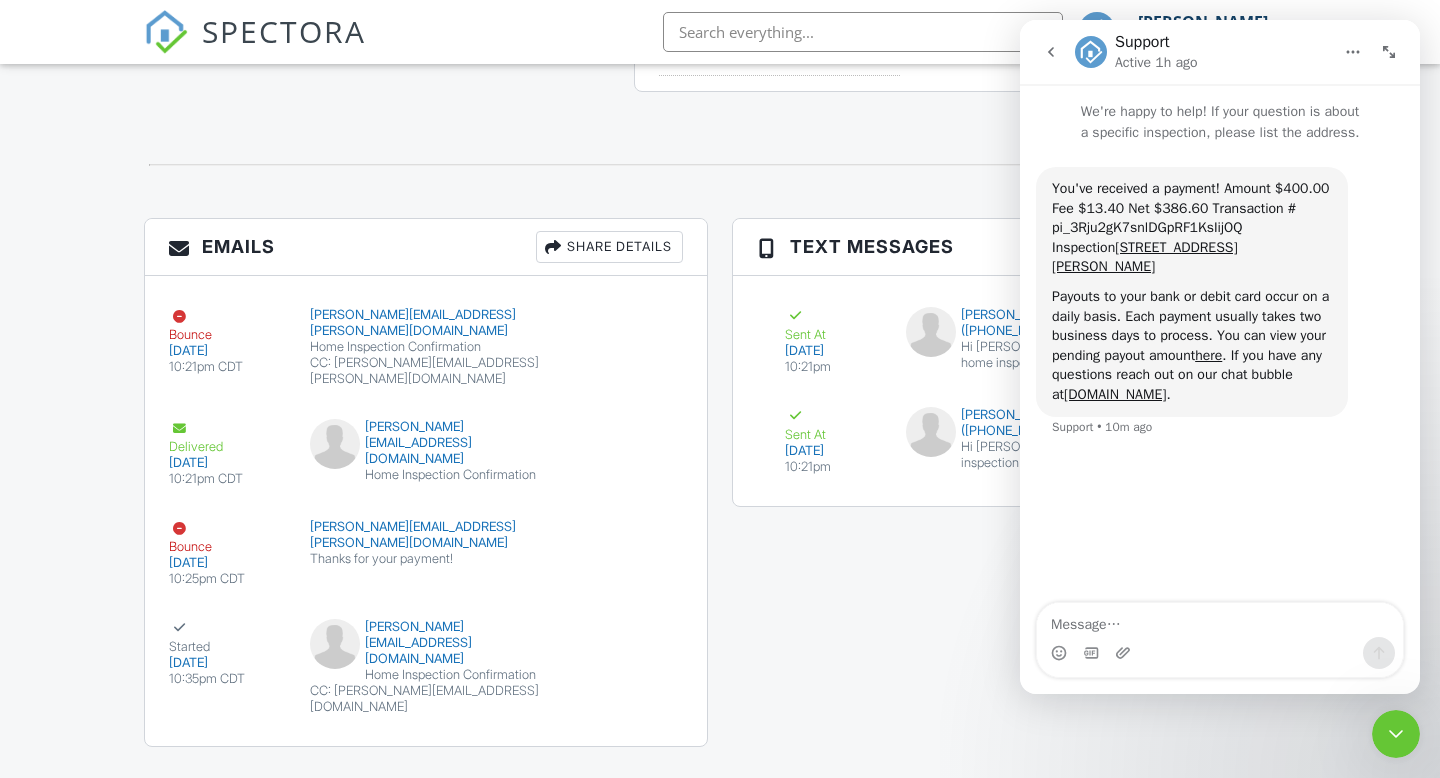 click 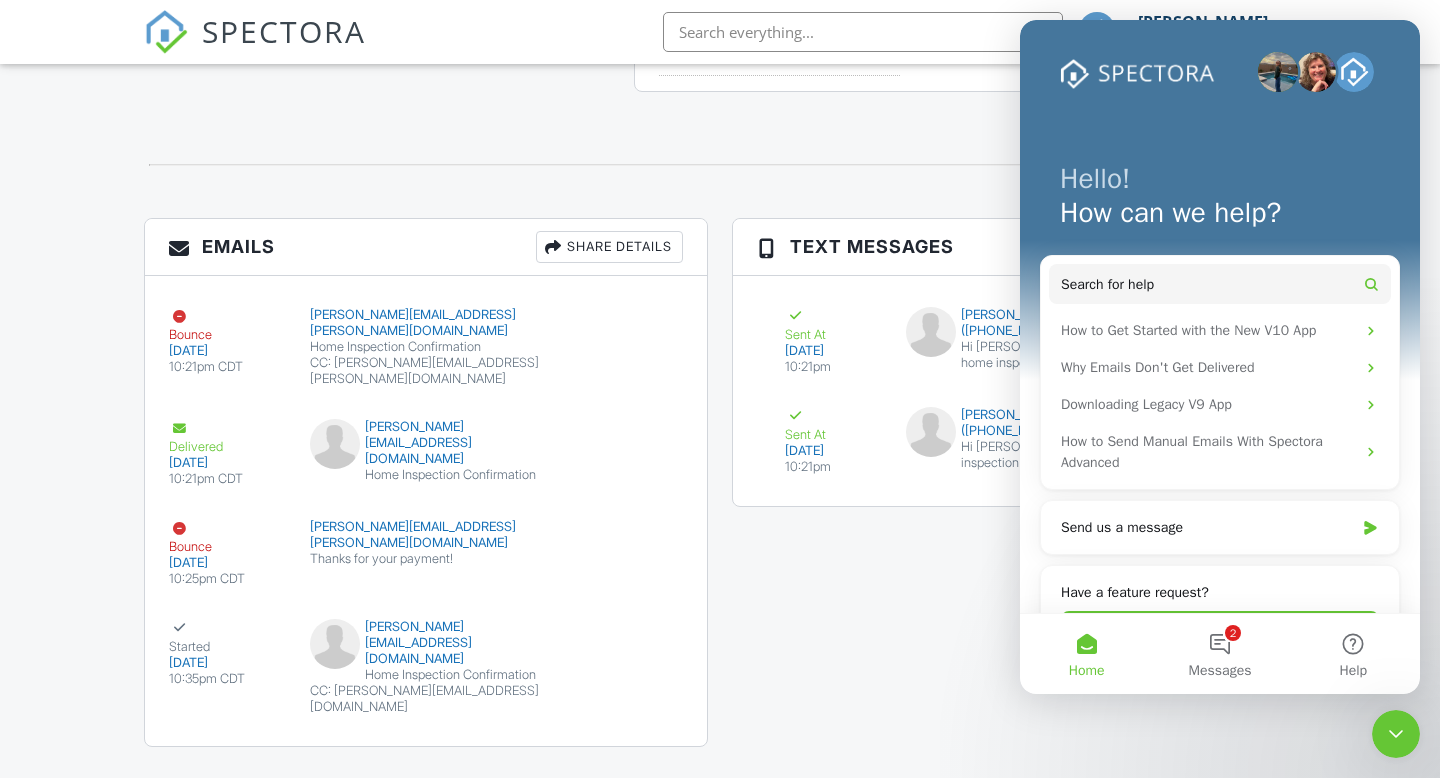scroll, scrollTop: 0, scrollLeft: 0, axis: both 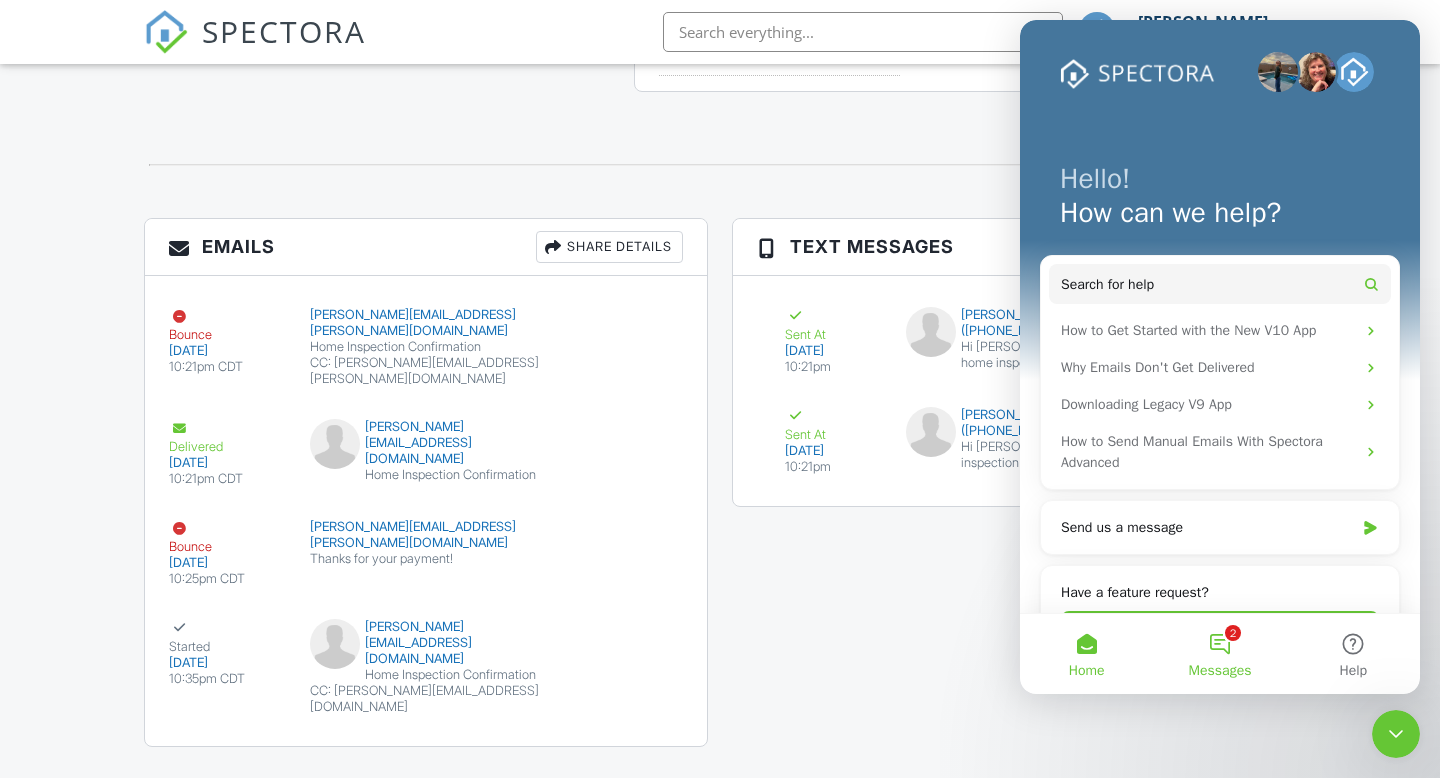 click on "Messages" at bounding box center (1220, 671) 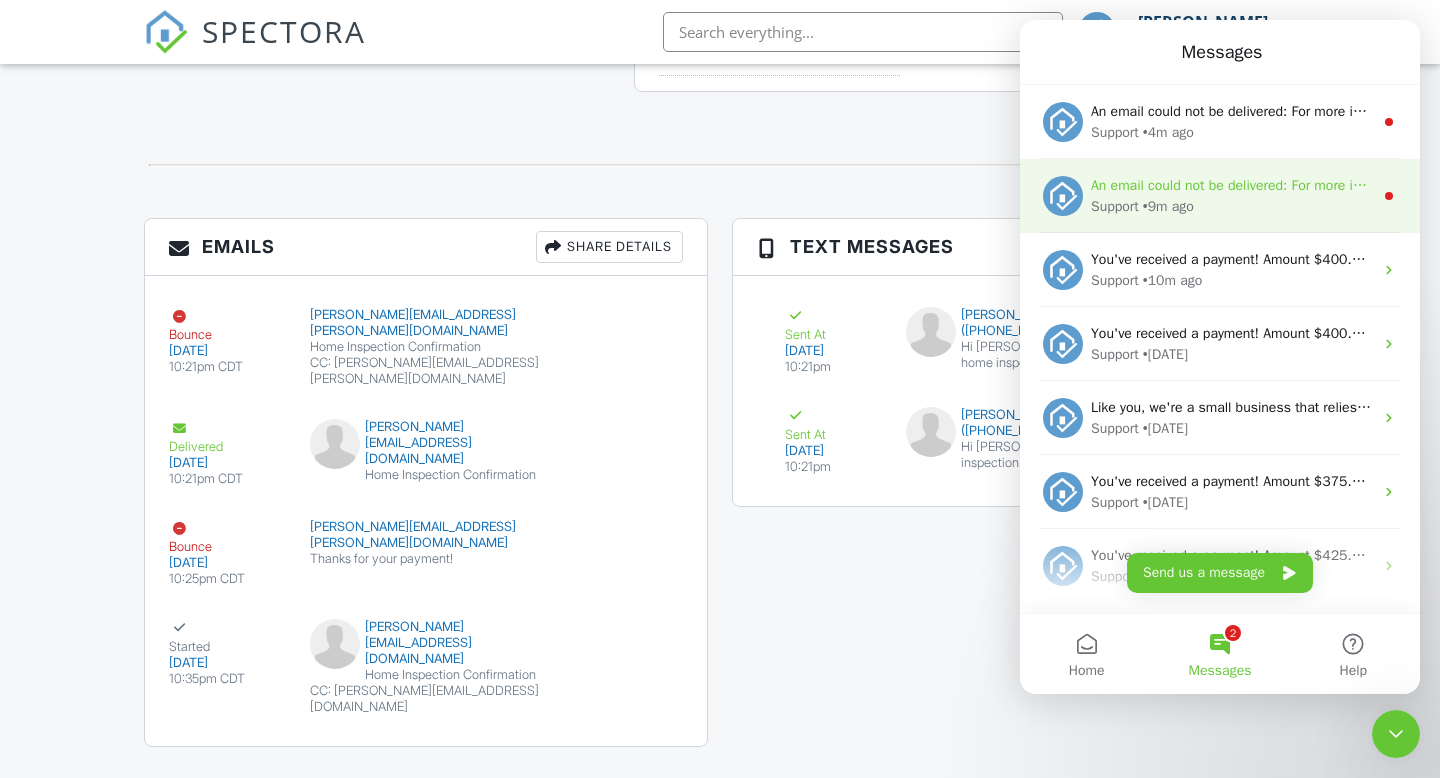 click on "Support •  9m ago" at bounding box center (1232, 206) 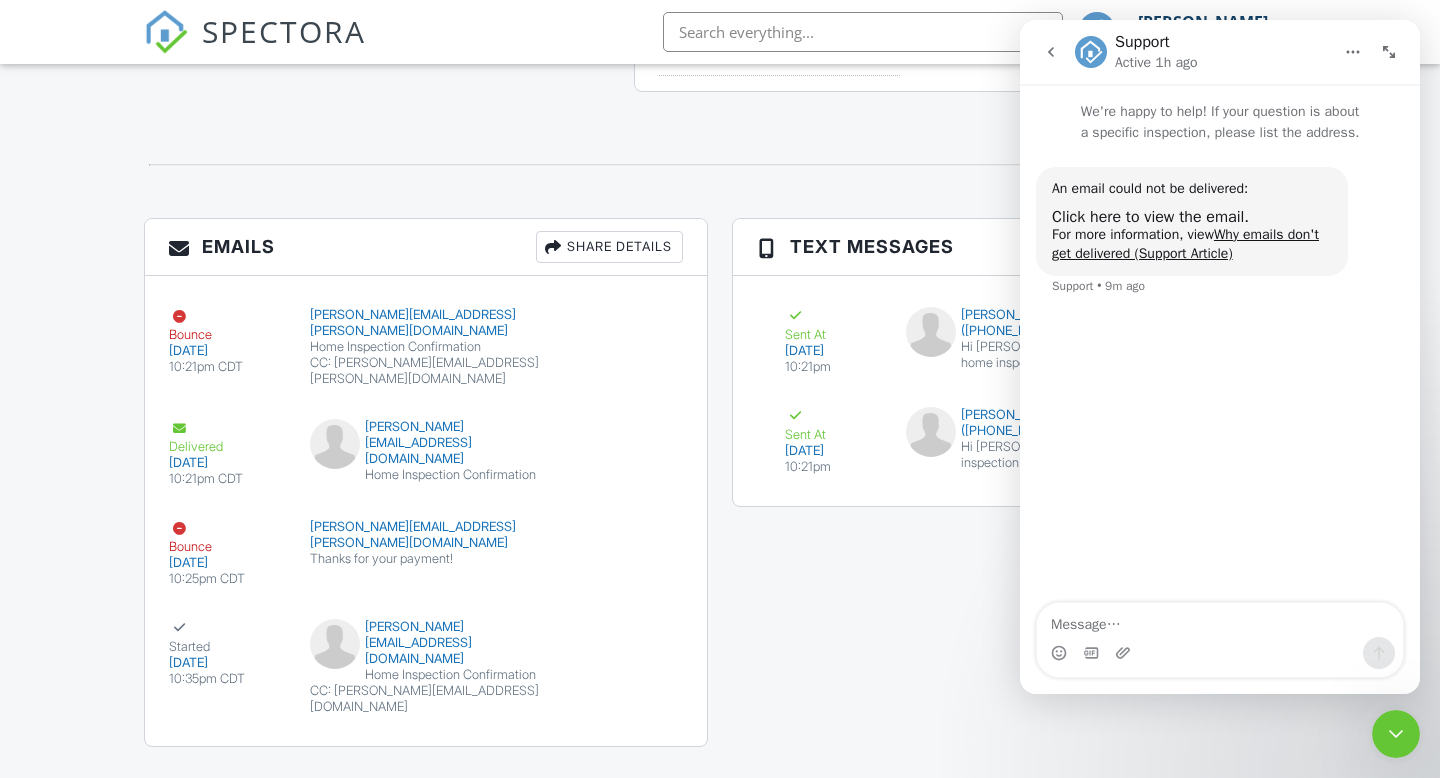 click at bounding box center (1051, 52) 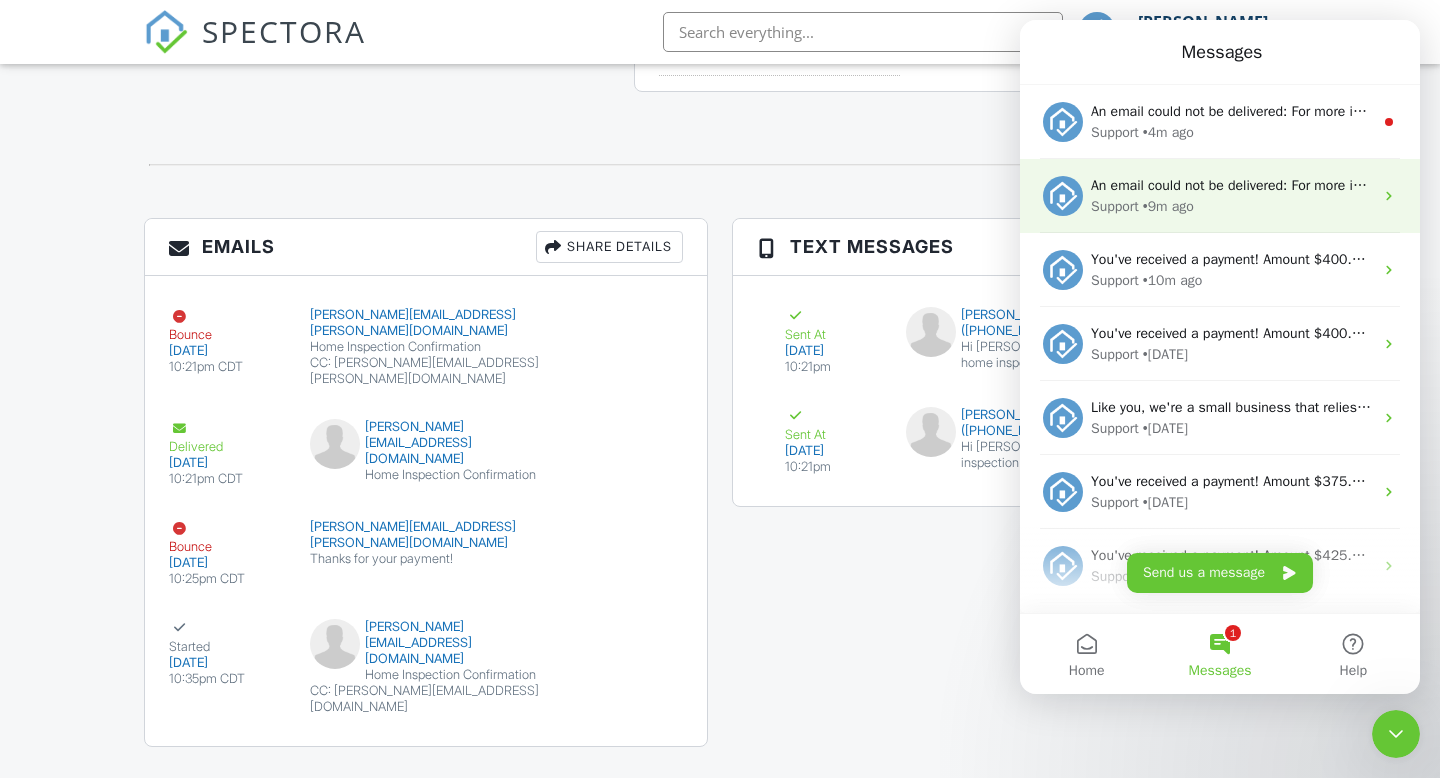 scroll, scrollTop: 0, scrollLeft: 0, axis: both 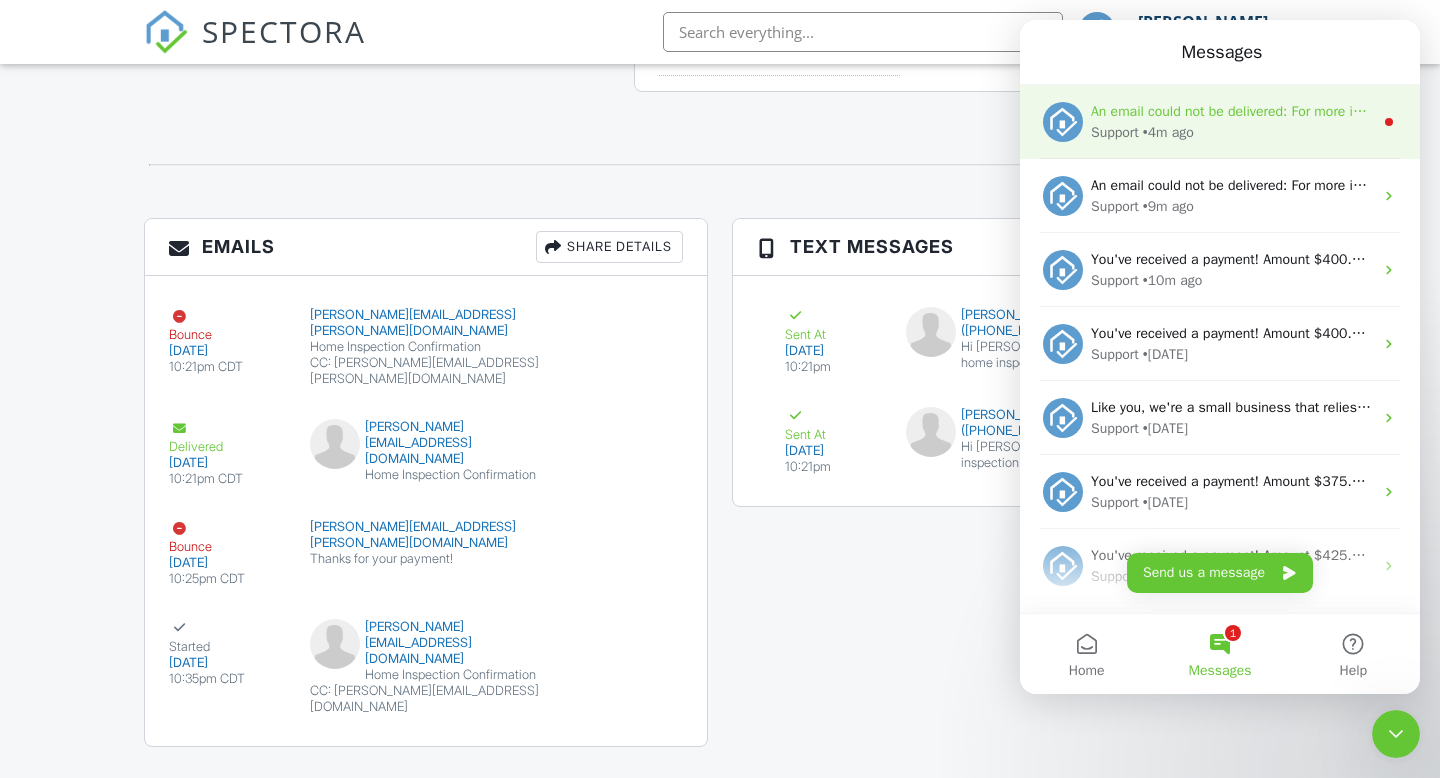 click on "•  4m ago" at bounding box center (1168, 132) 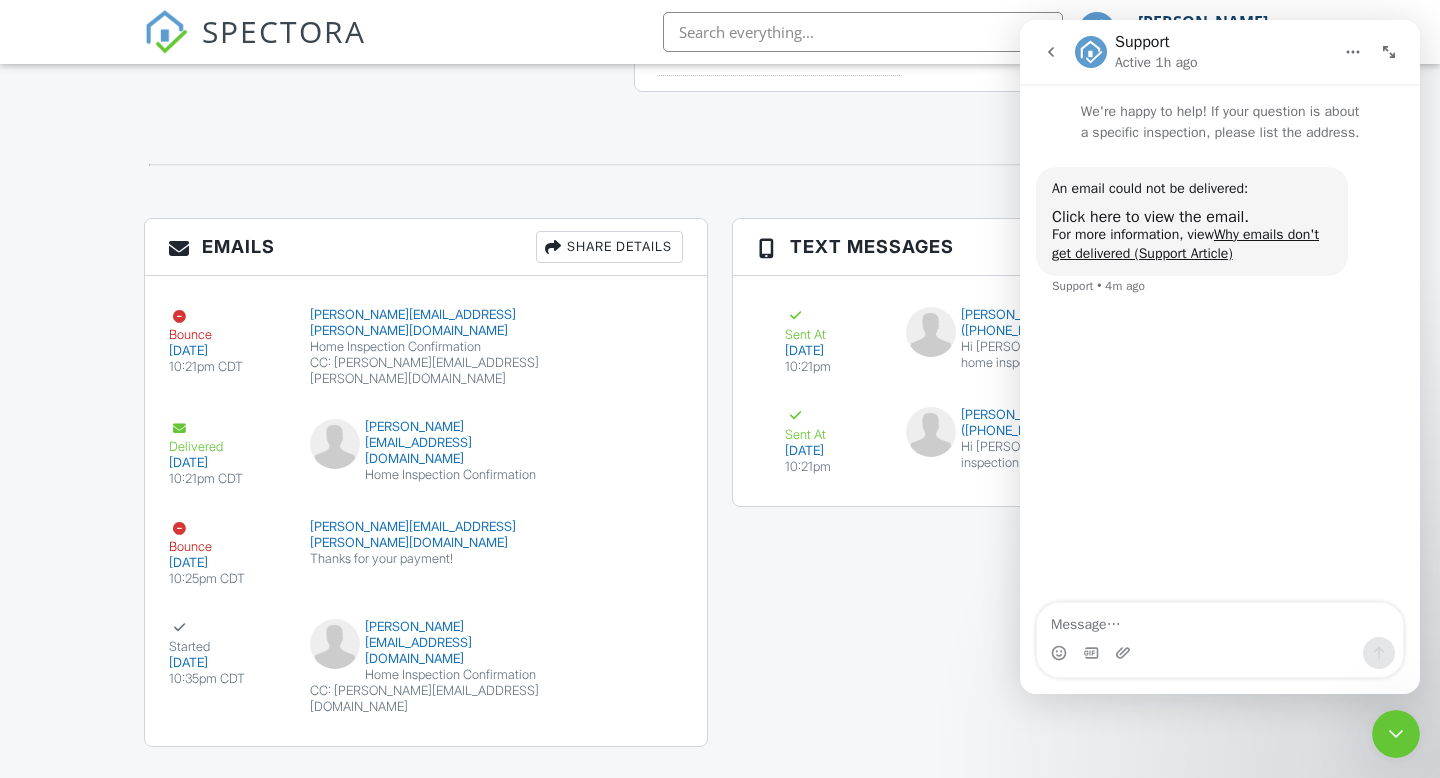 click 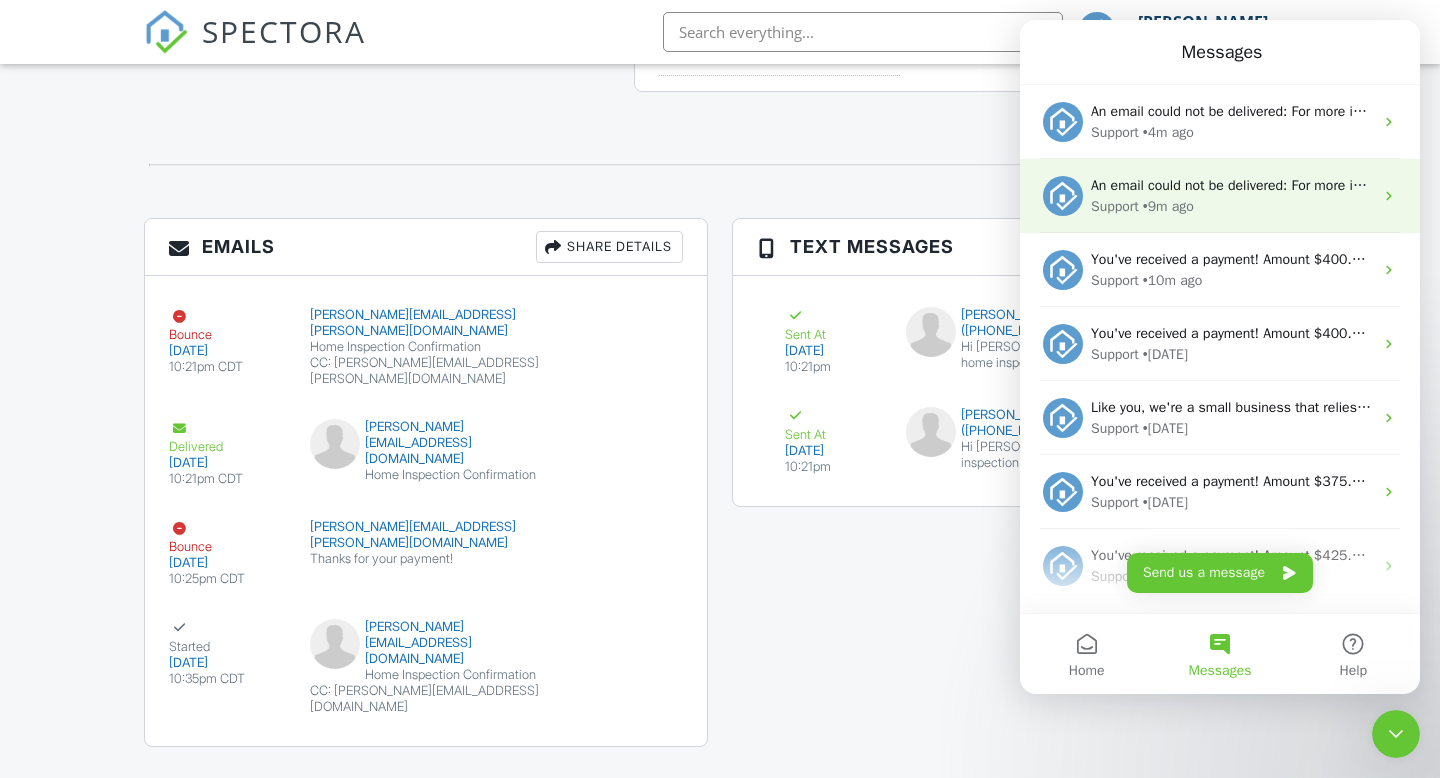 scroll, scrollTop: 18, scrollLeft: 0, axis: vertical 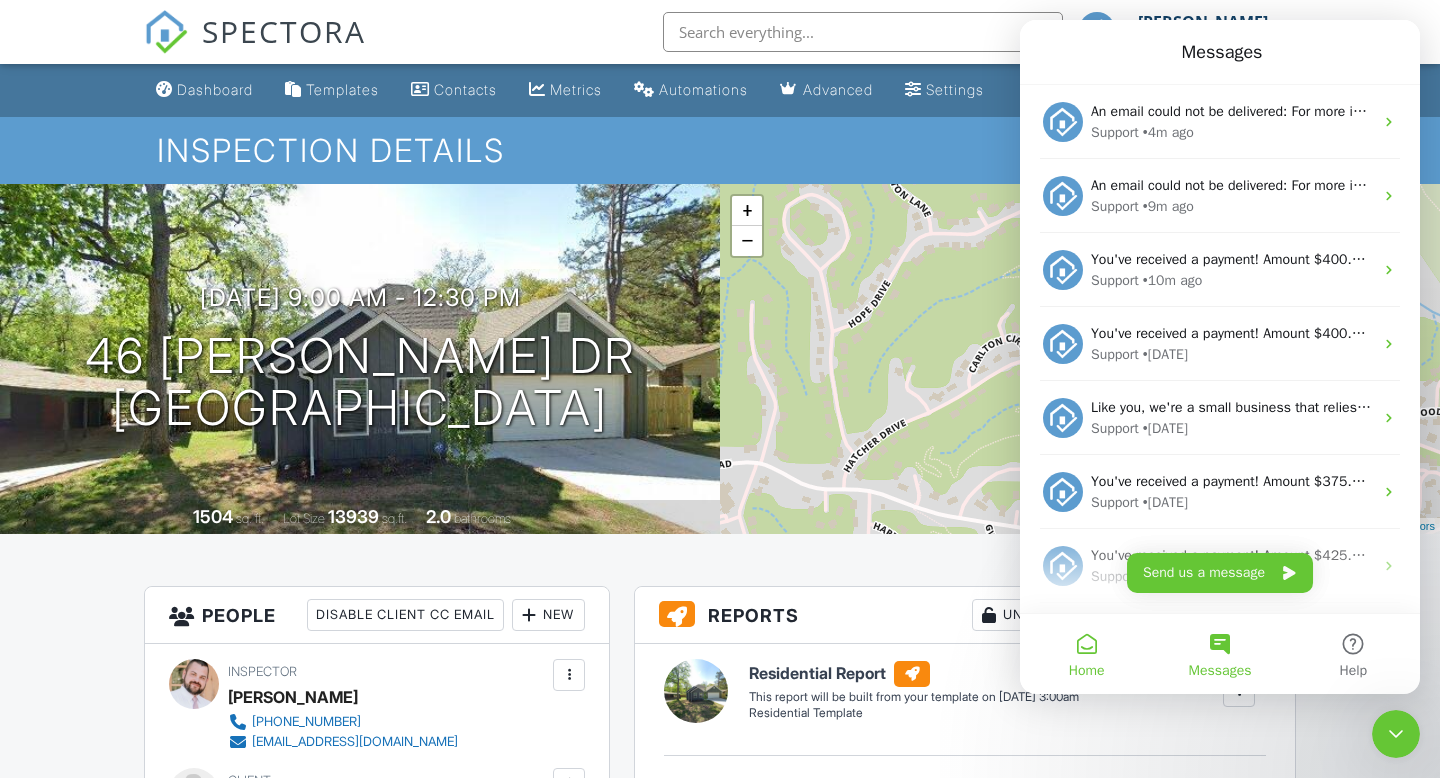 click on "Home" at bounding box center (1087, 671) 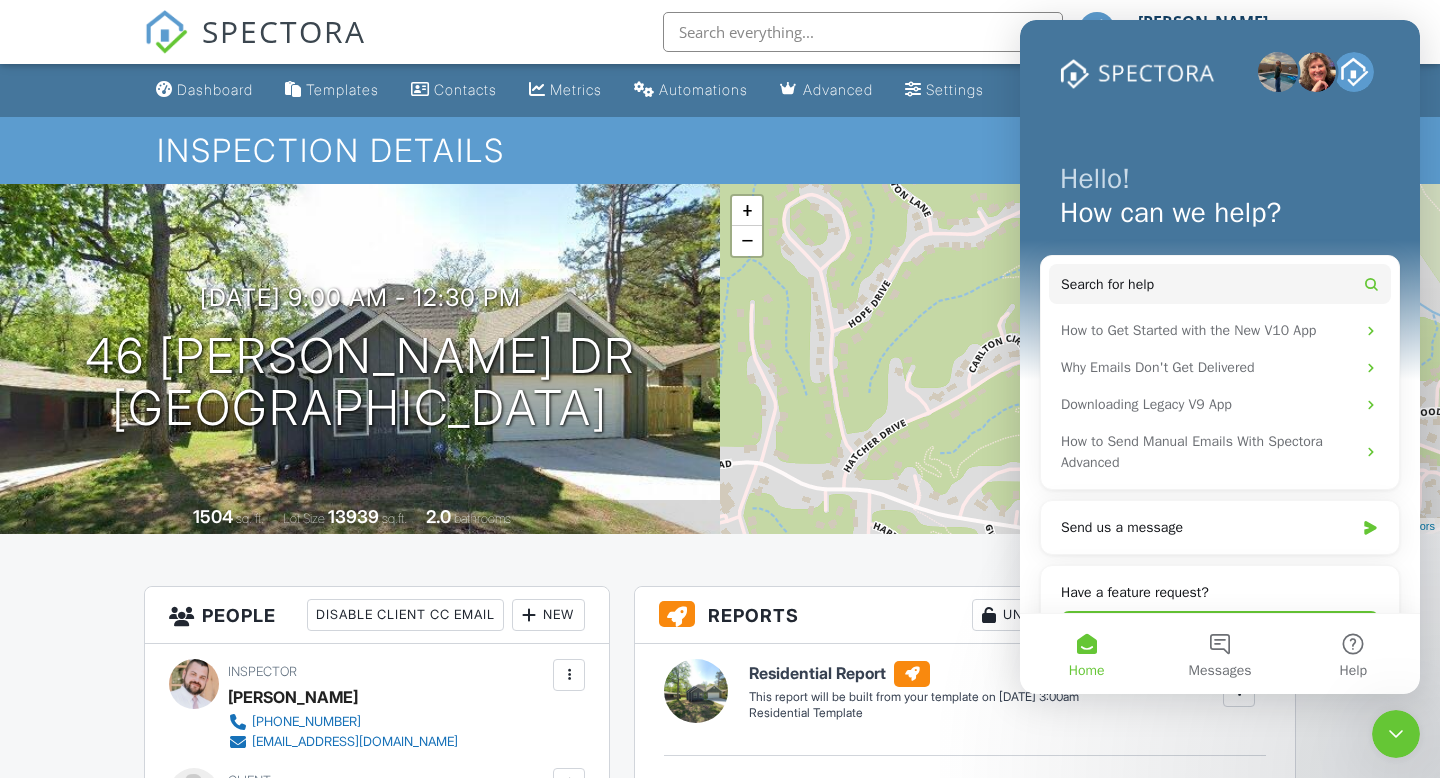 click on "Inspection Details
Client View
More
Property Details
Reschedule
Reorder / Copy
Share
Cancel
[GEOGRAPHIC_DATA]
Print Order
Convert to V9
View Change Log" at bounding box center (720, 150) 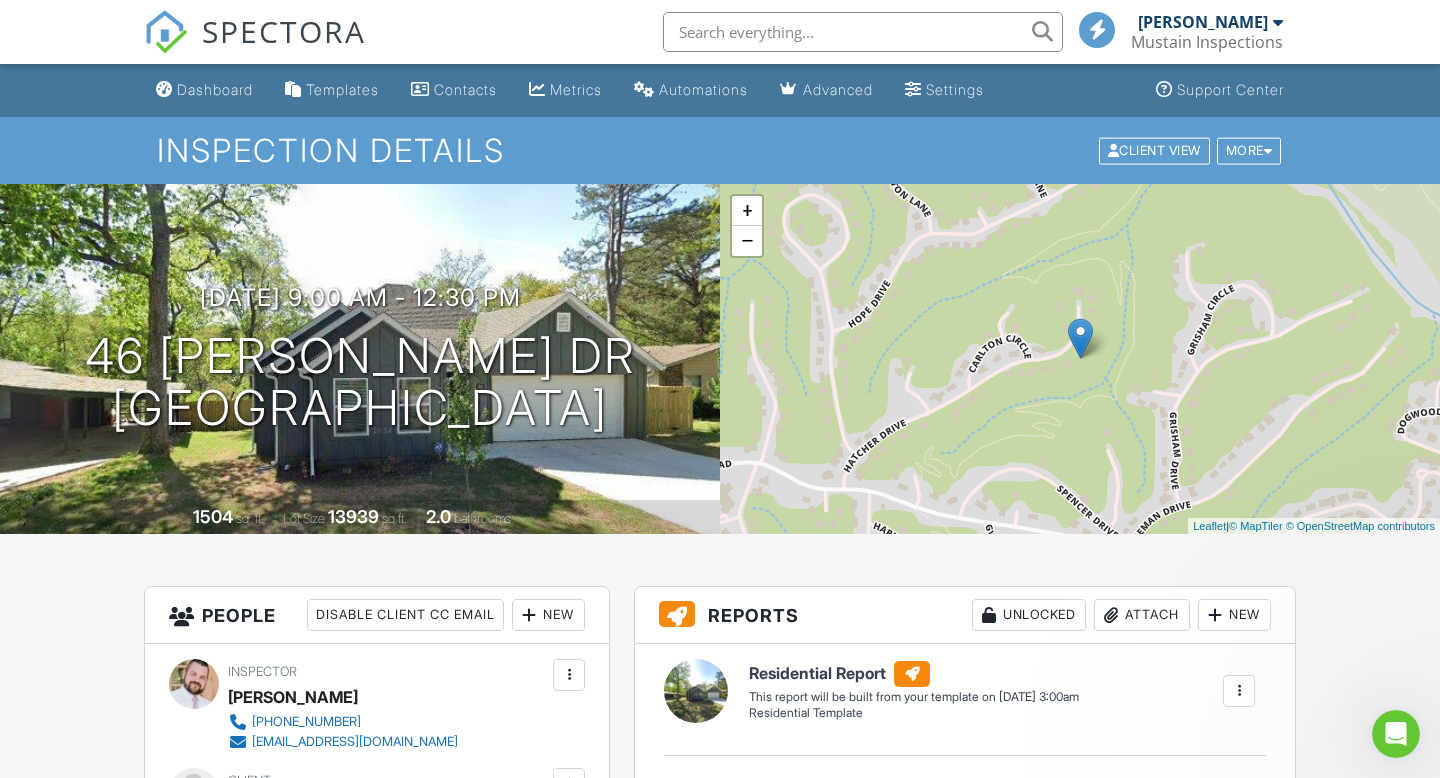 scroll, scrollTop: 0, scrollLeft: 0, axis: both 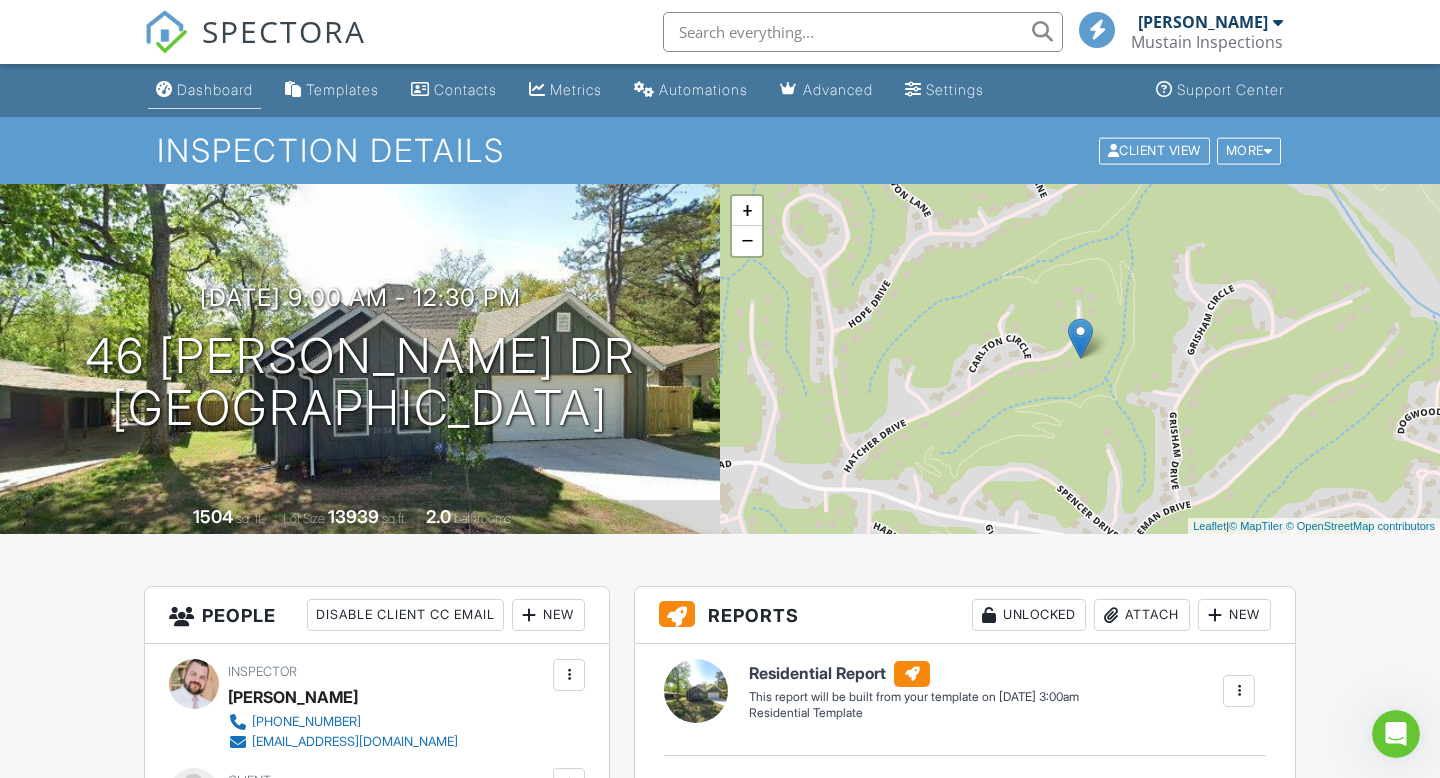 click on "Dashboard" at bounding box center (204, 90) 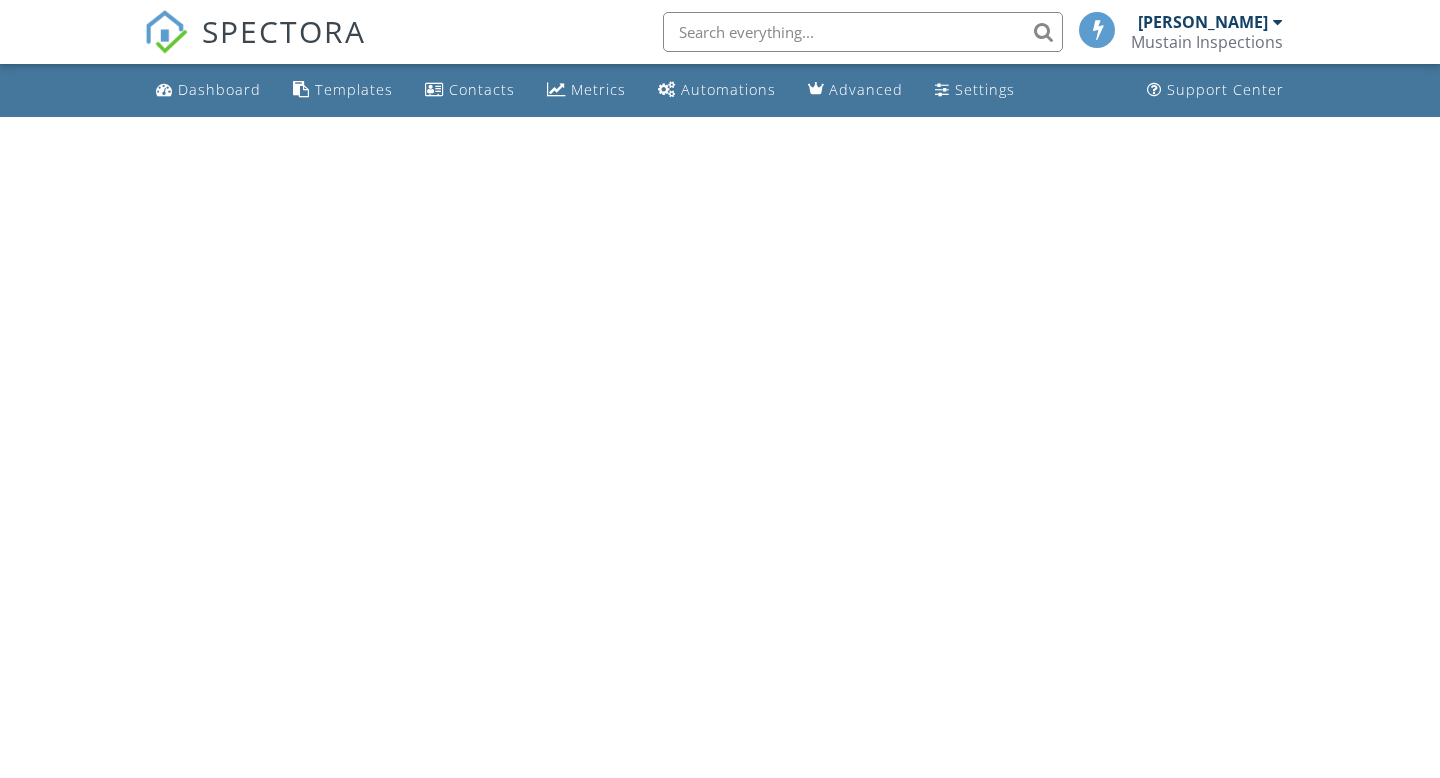 scroll, scrollTop: 0, scrollLeft: 0, axis: both 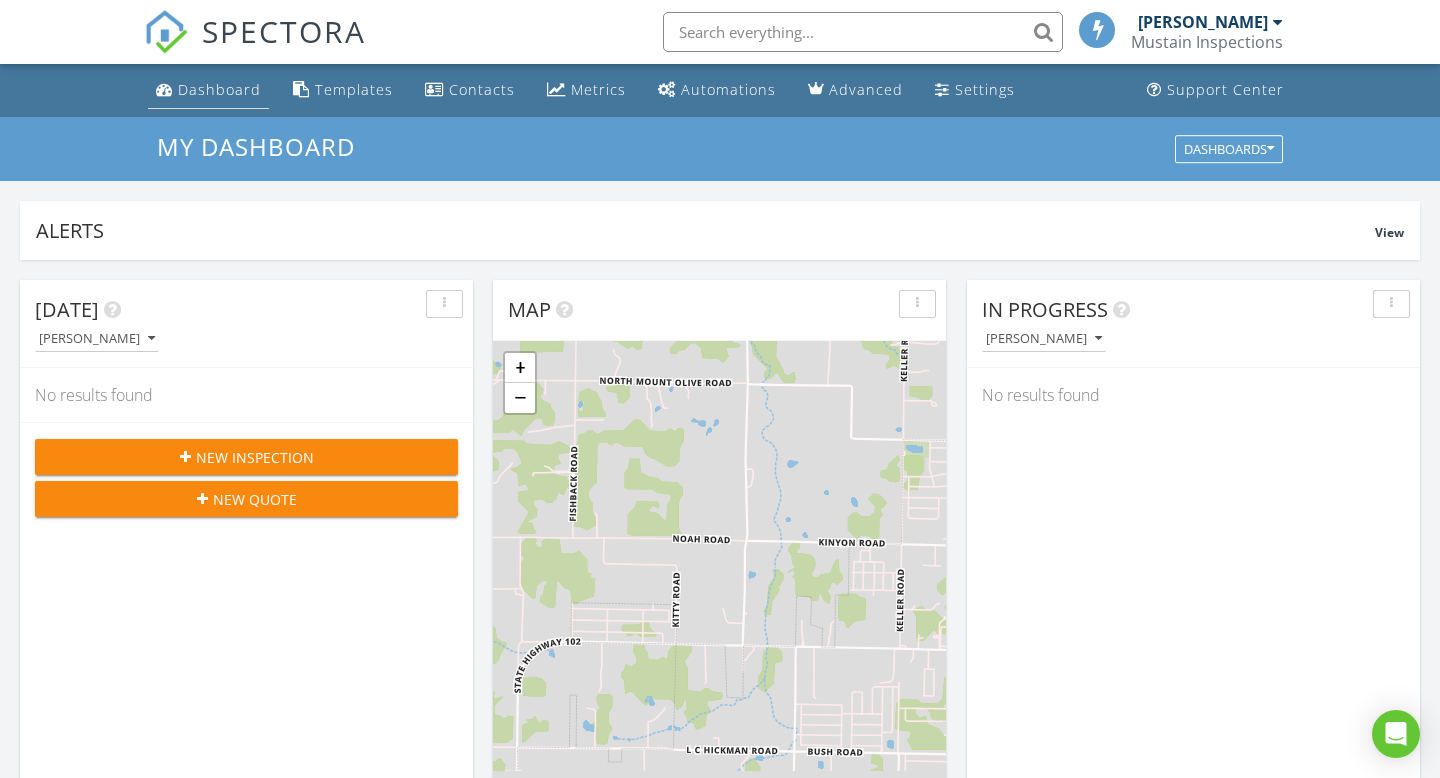 click on "Dashboard" at bounding box center [219, 89] 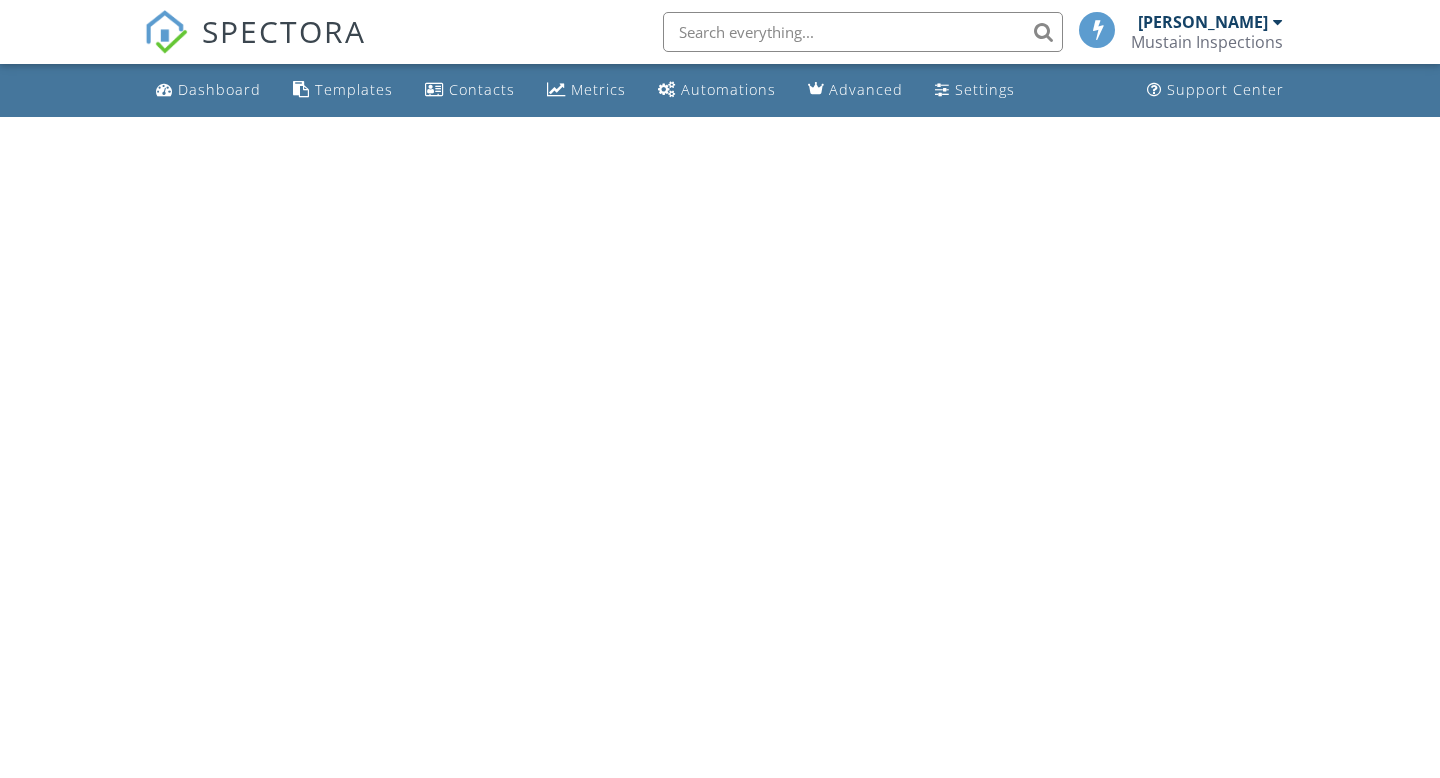 scroll, scrollTop: 0, scrollLeft: 0, axis: both 